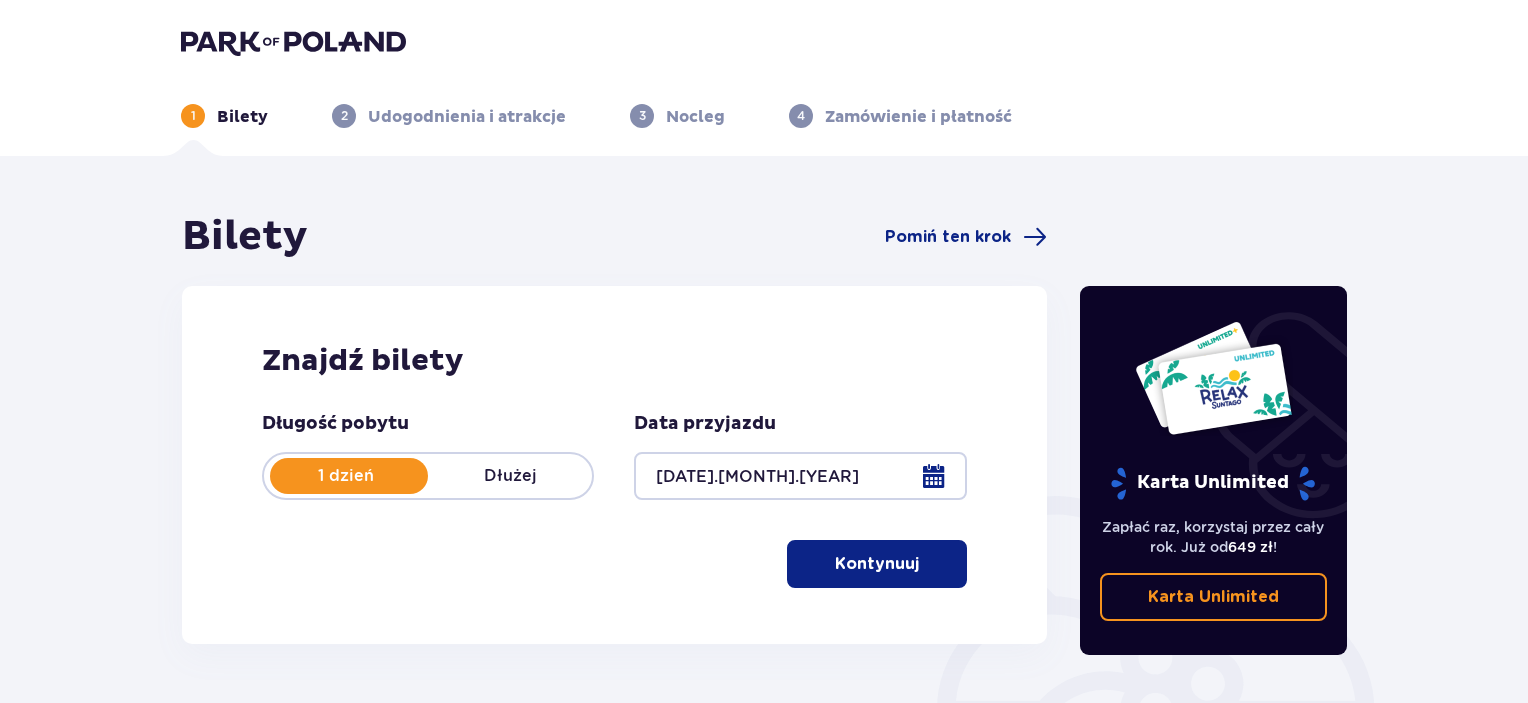 scroll, scrollTop: 0, scrollLeft: 0, axis: both 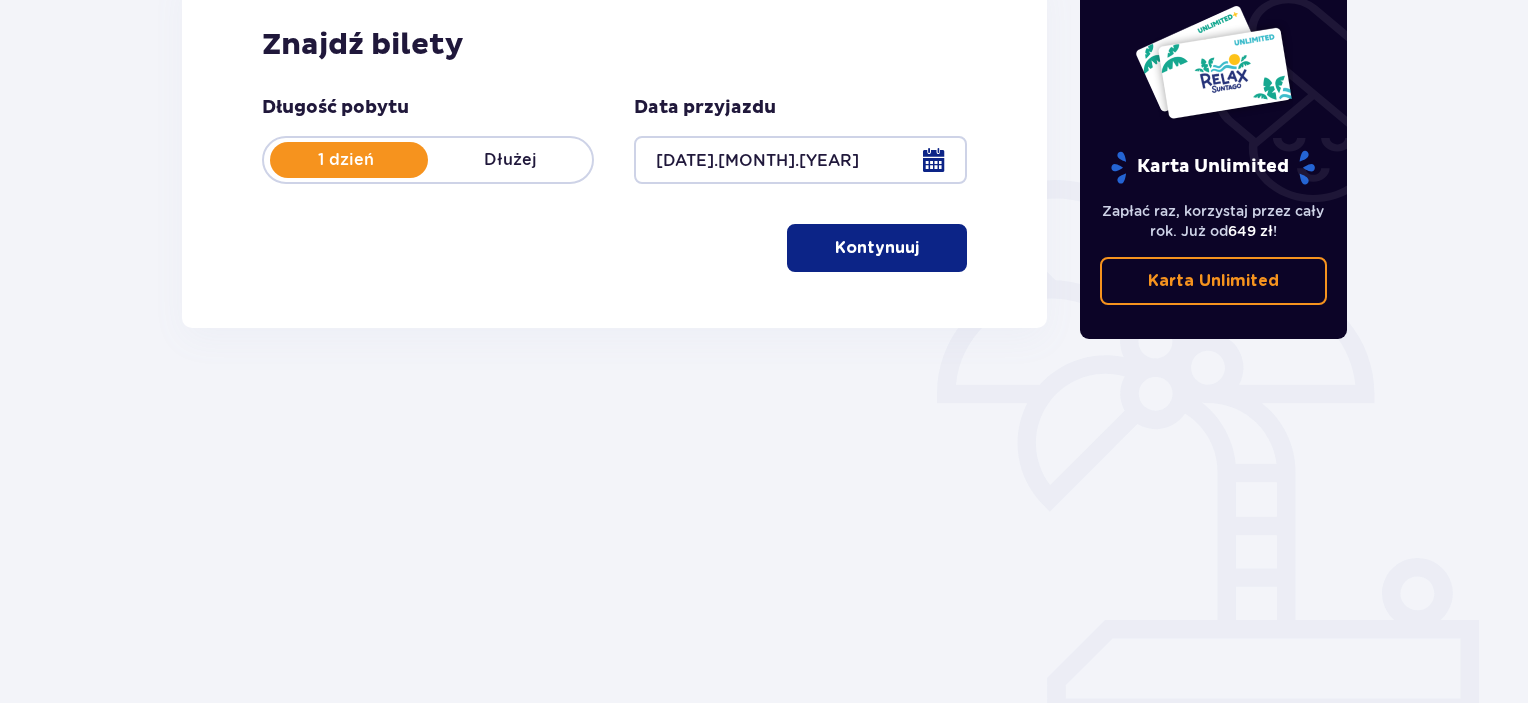 click on "Kontynuuj" at bounding box center (877, 248) 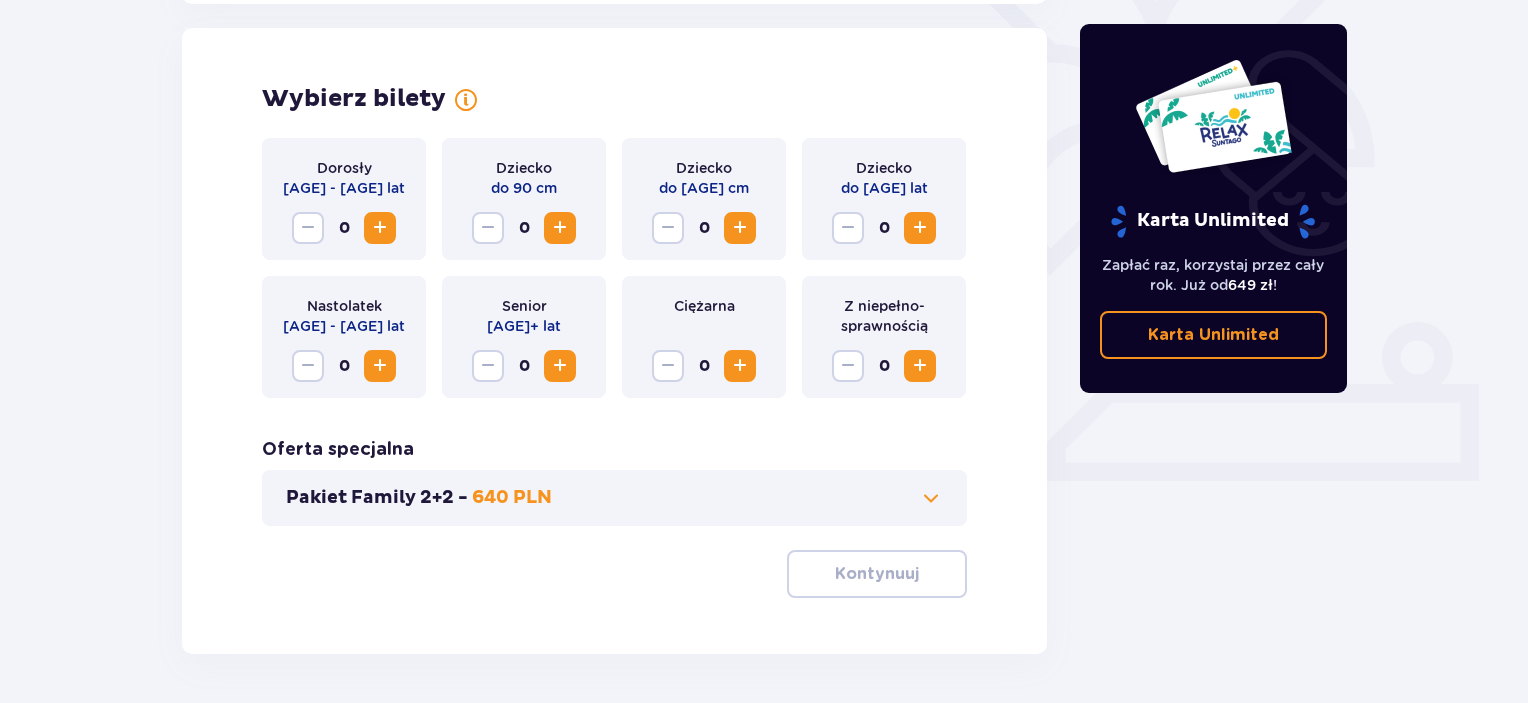 scroll, scrollTop: 556, scrollLeft: 0, axis: vertical 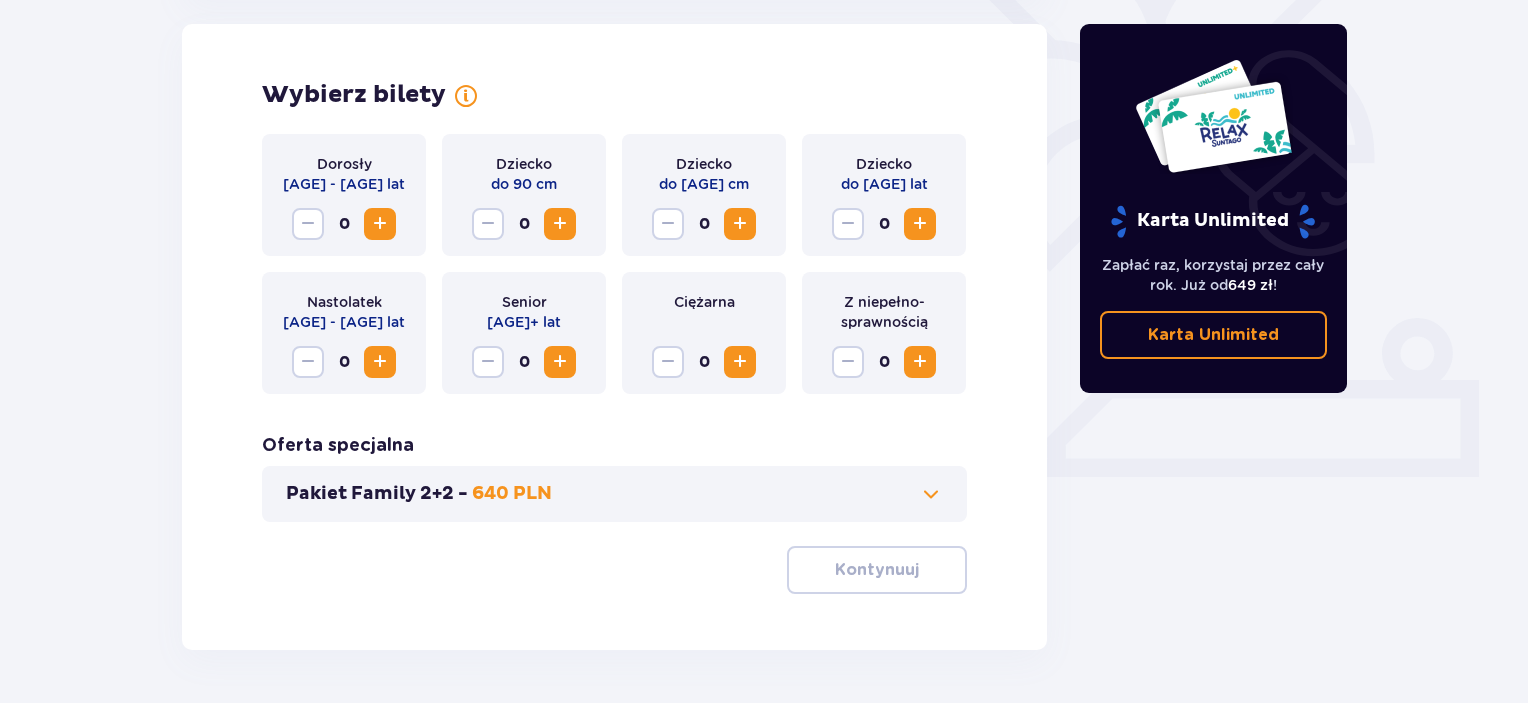 click at bounding box center [380, 224] 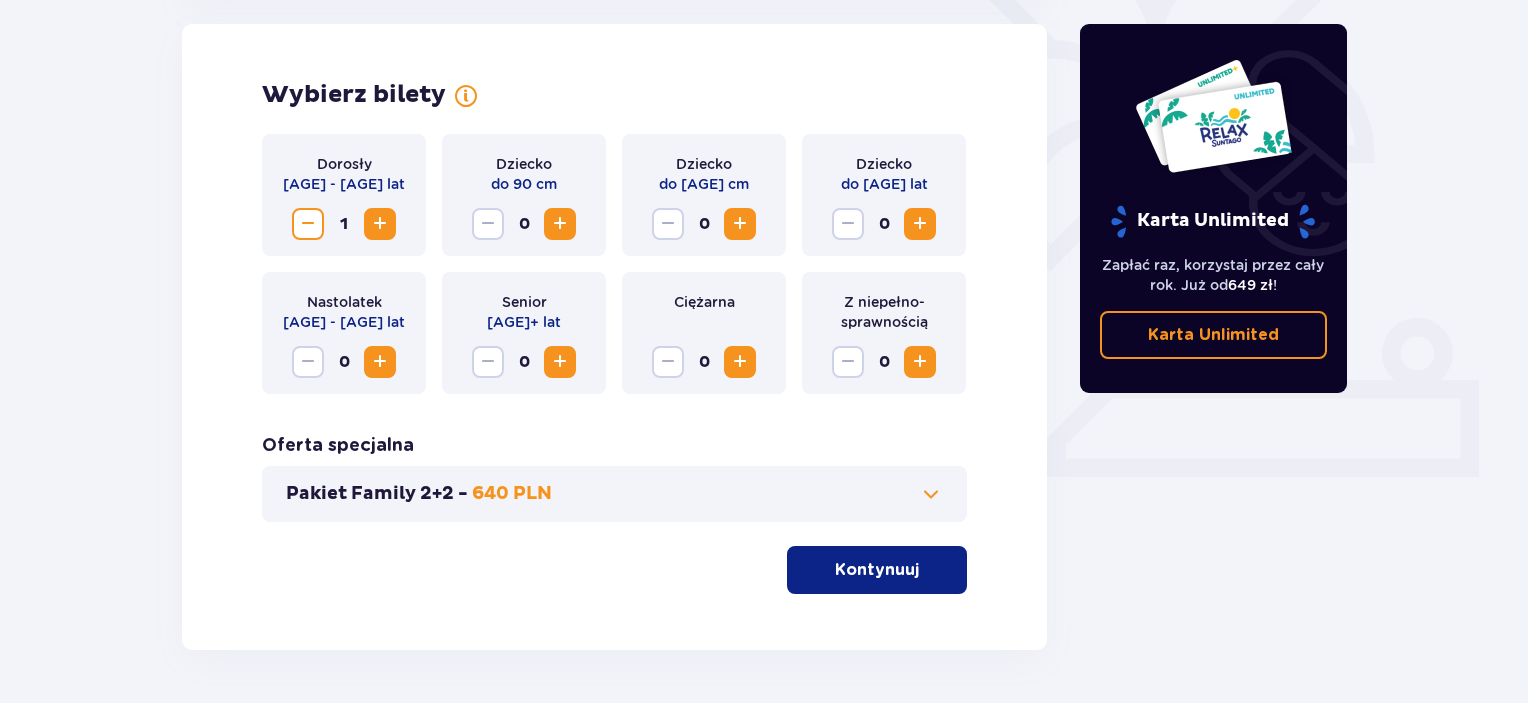 click at bounding box center [380, 224] 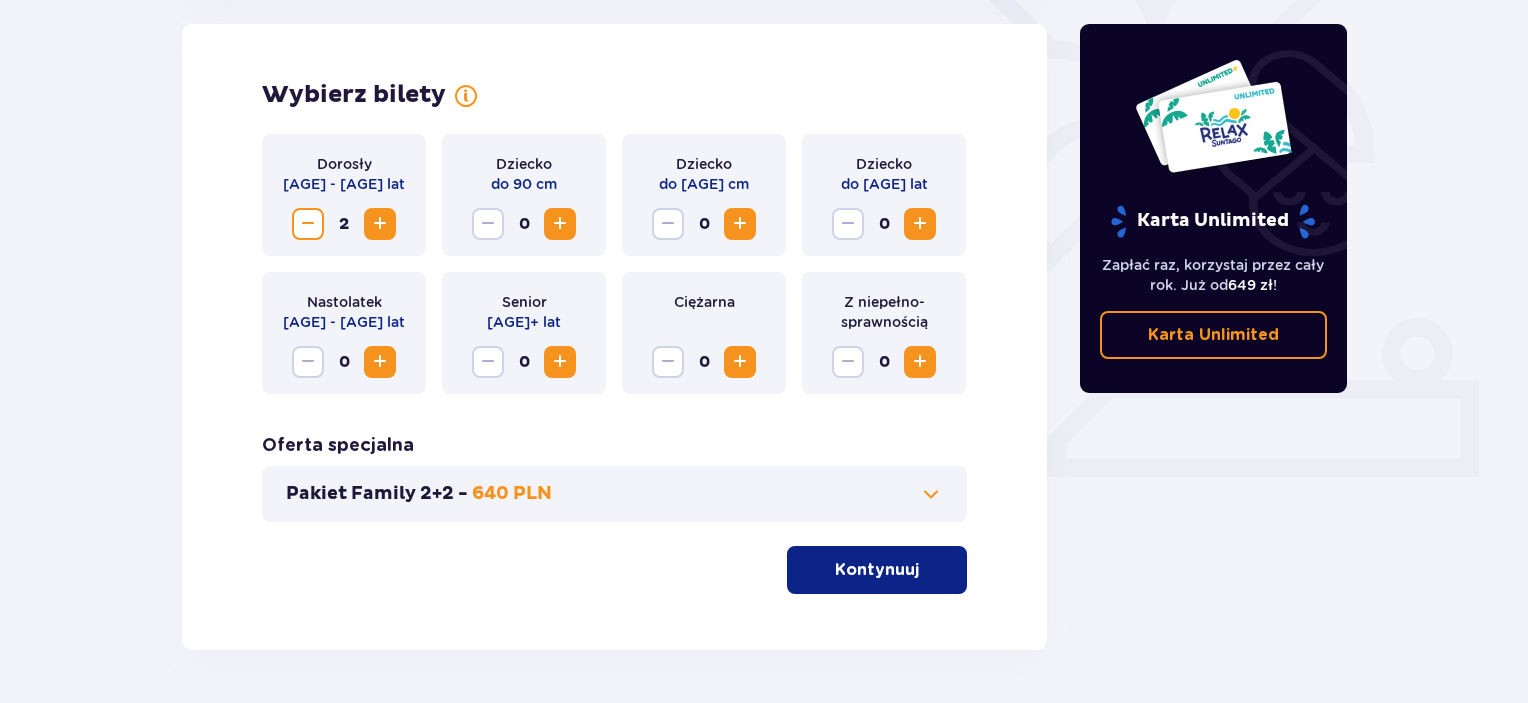 click at bounding box center [740, 224] 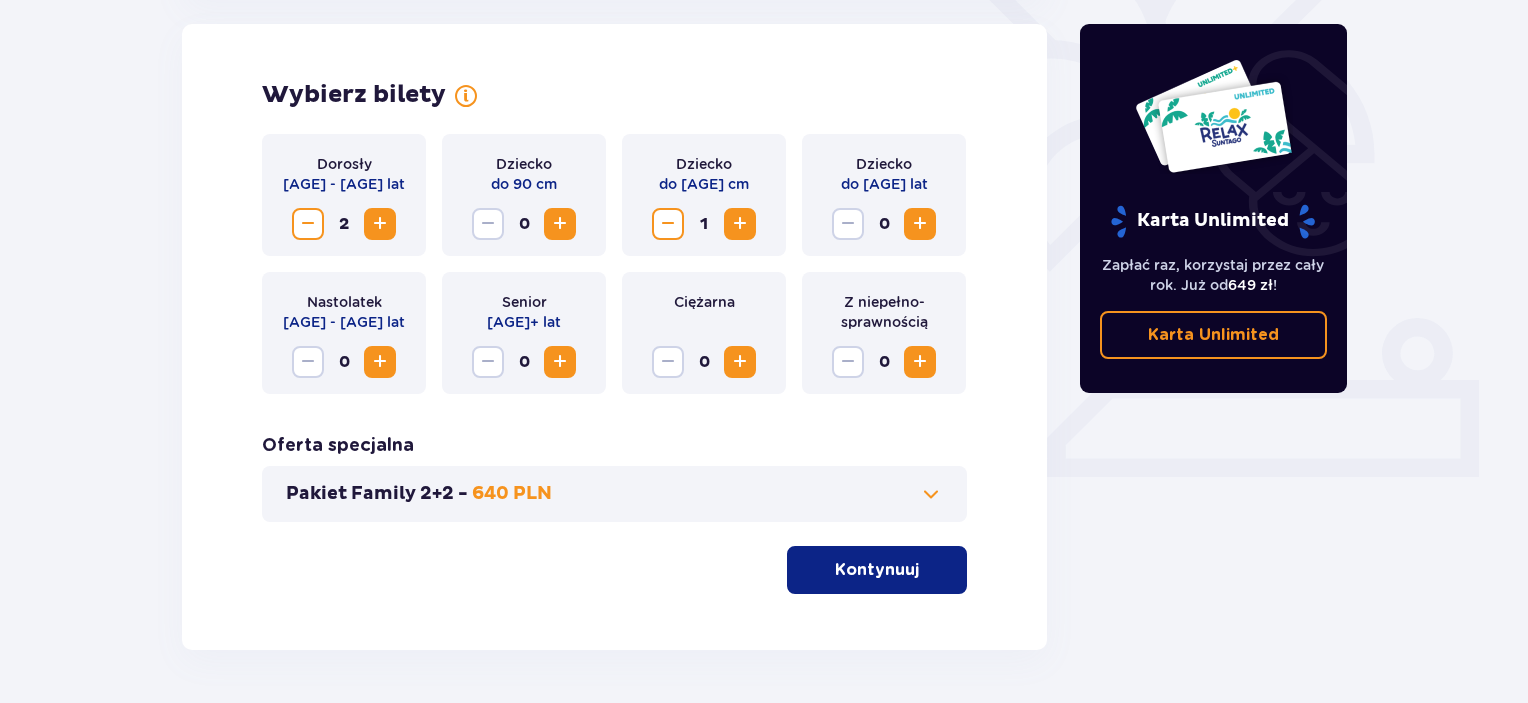 click at bounding box center [920, 224] 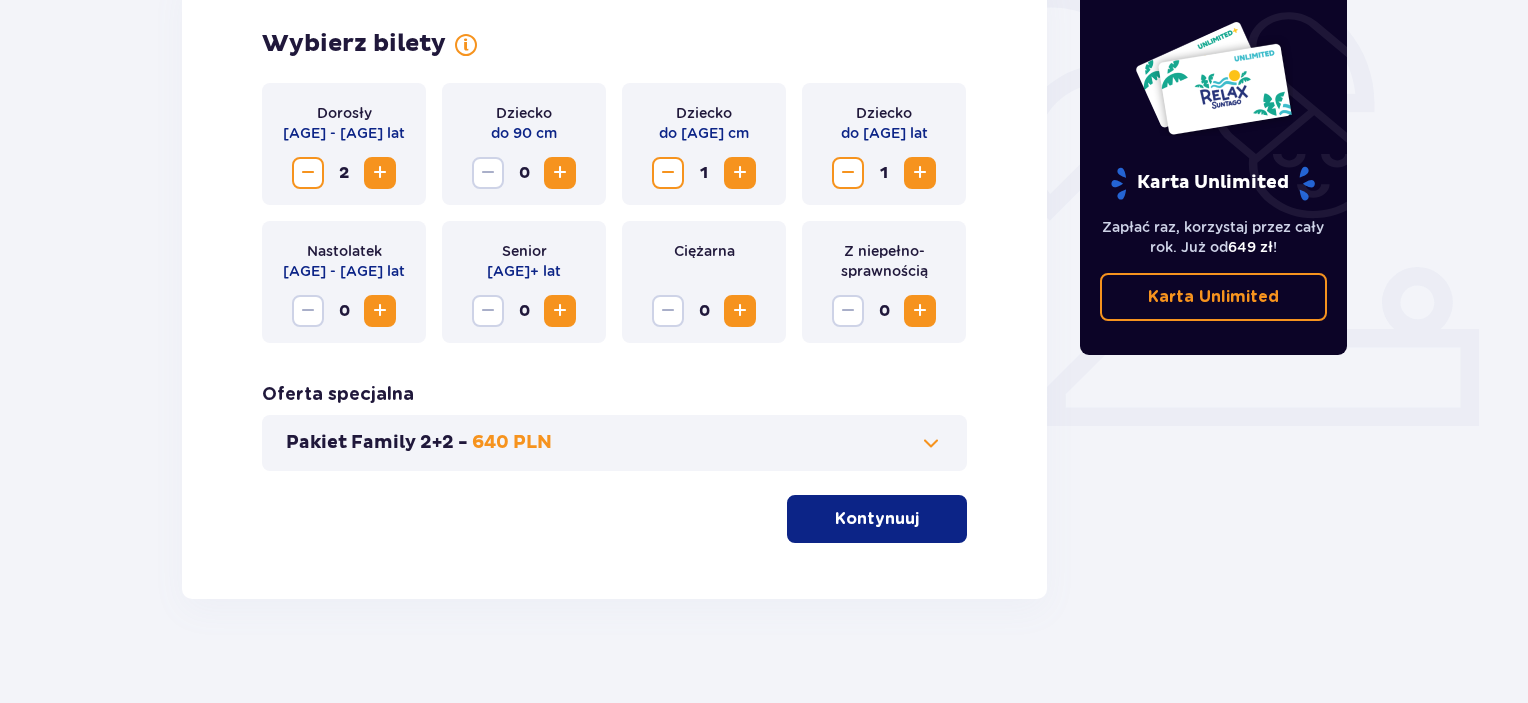 scroll, scrollTop: 623, scrollLeft: 0, axis: vertical 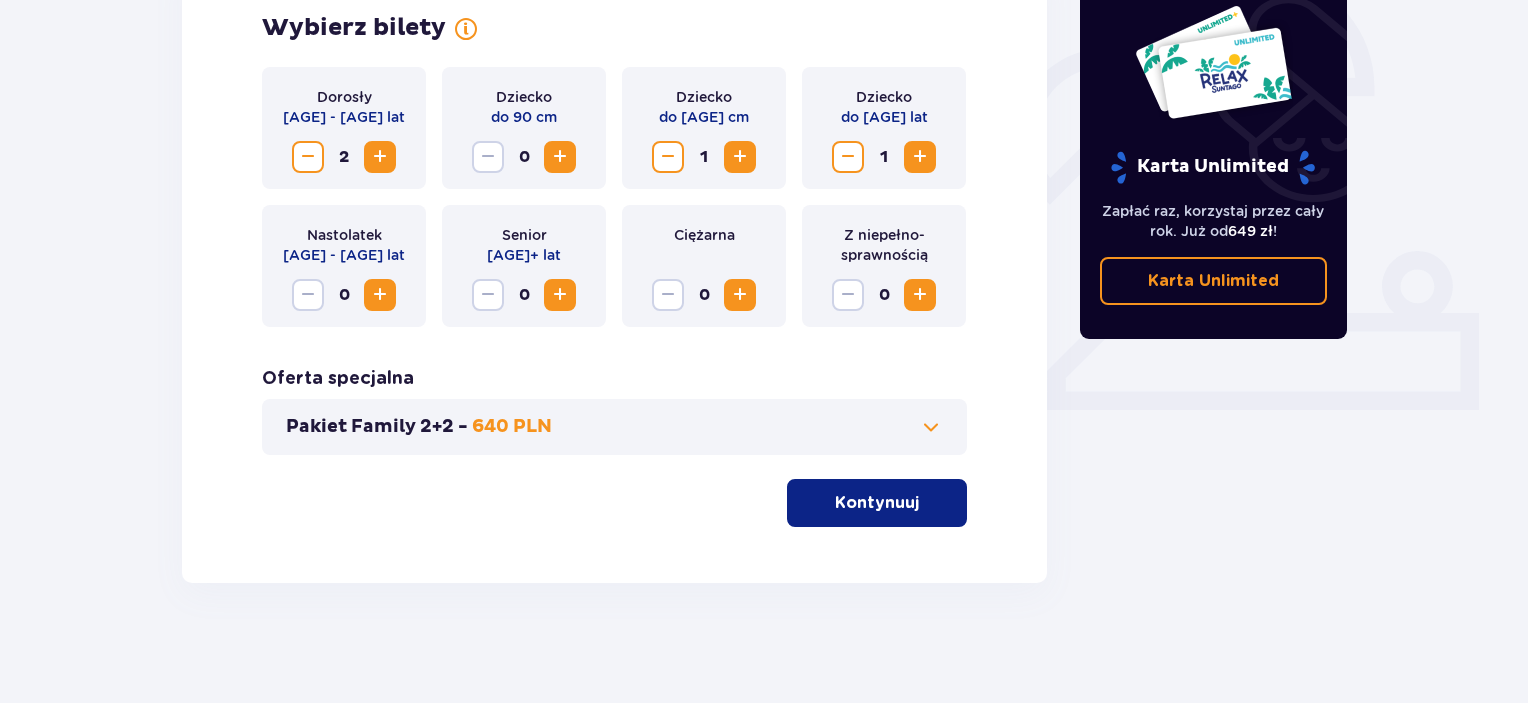 click at bounding box center [931, 427] 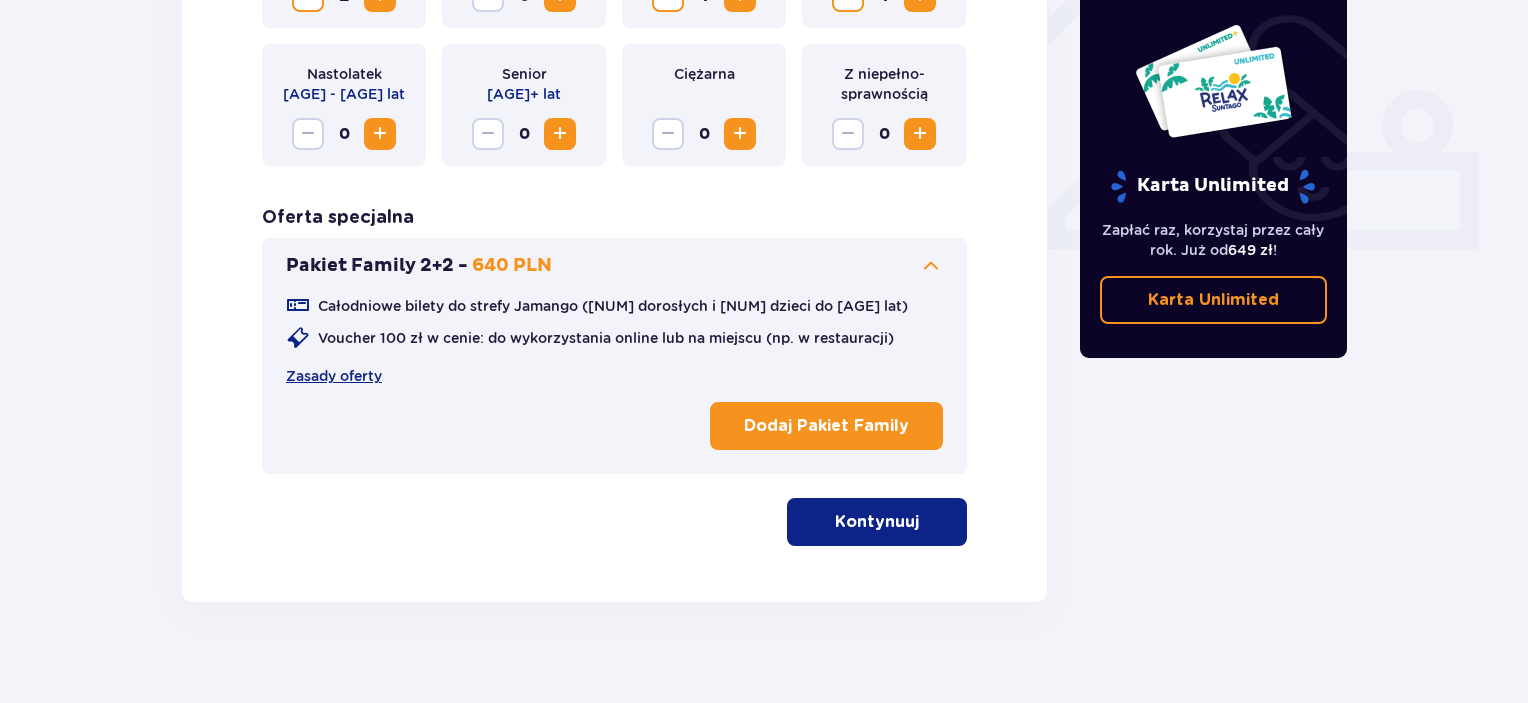scroll, scrollTop: 803, scrollLeft: 0, axis: vertical 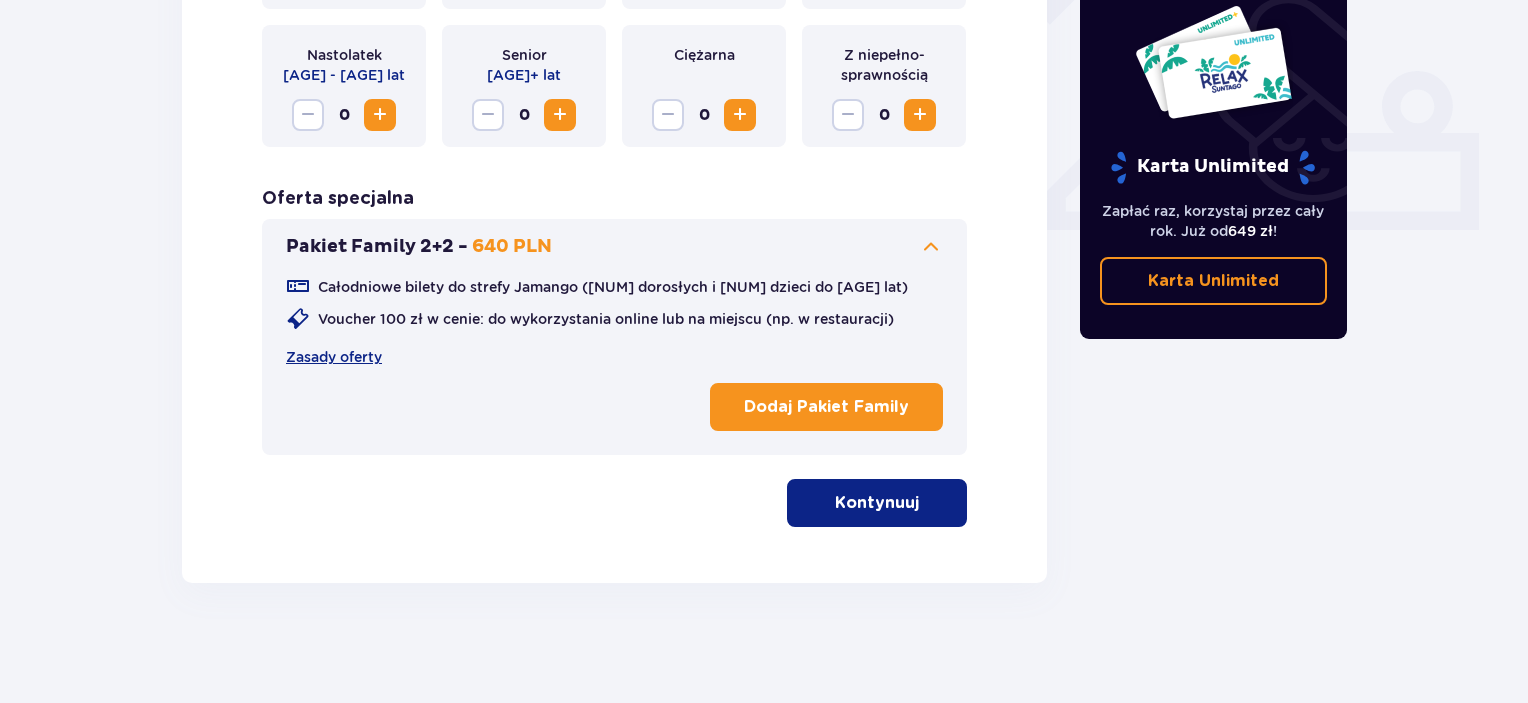 drag, startPoint x: 888, startPoint y: 499, endPoint x: 587, endPoint y: 450, distance: 304.96228 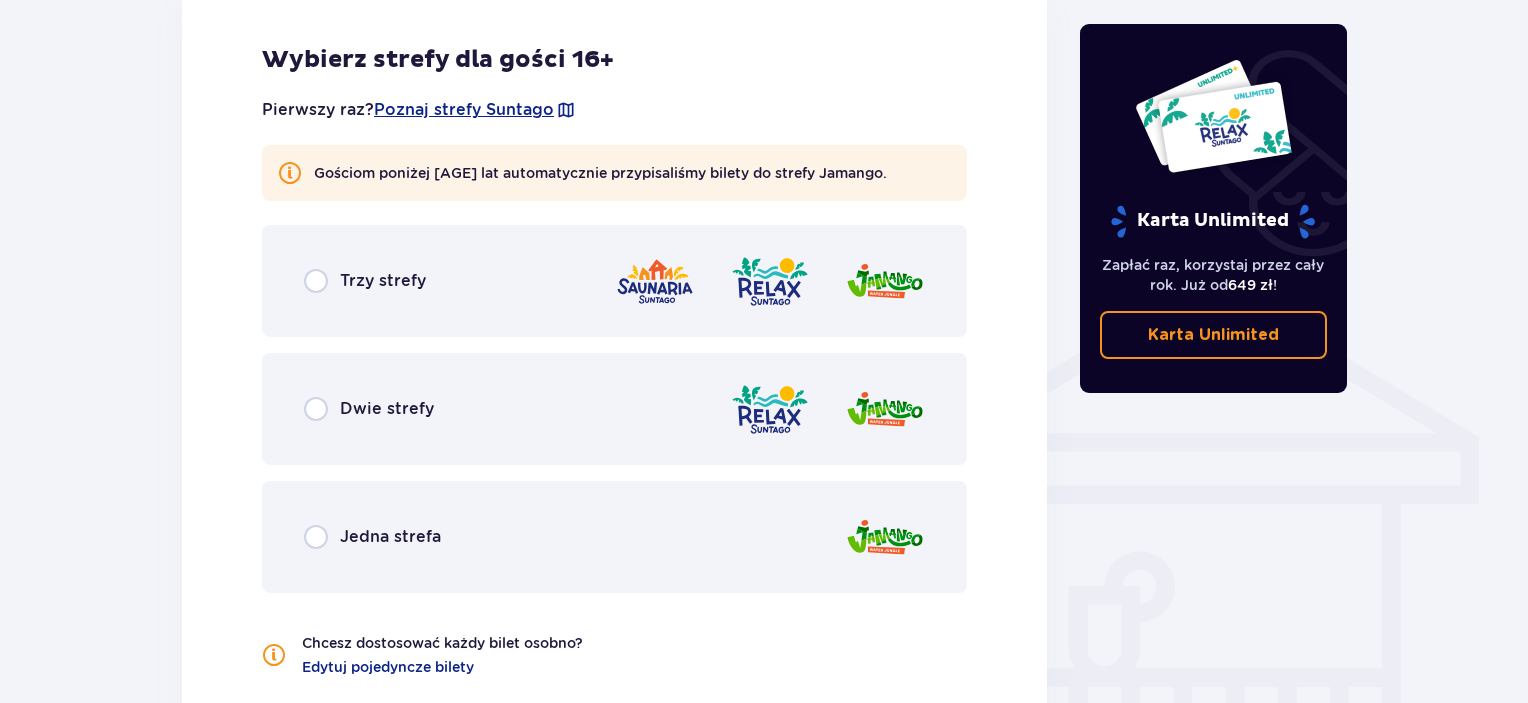 scroll, scrollTop: 1490, scrollLeft: 0, axis: vertical 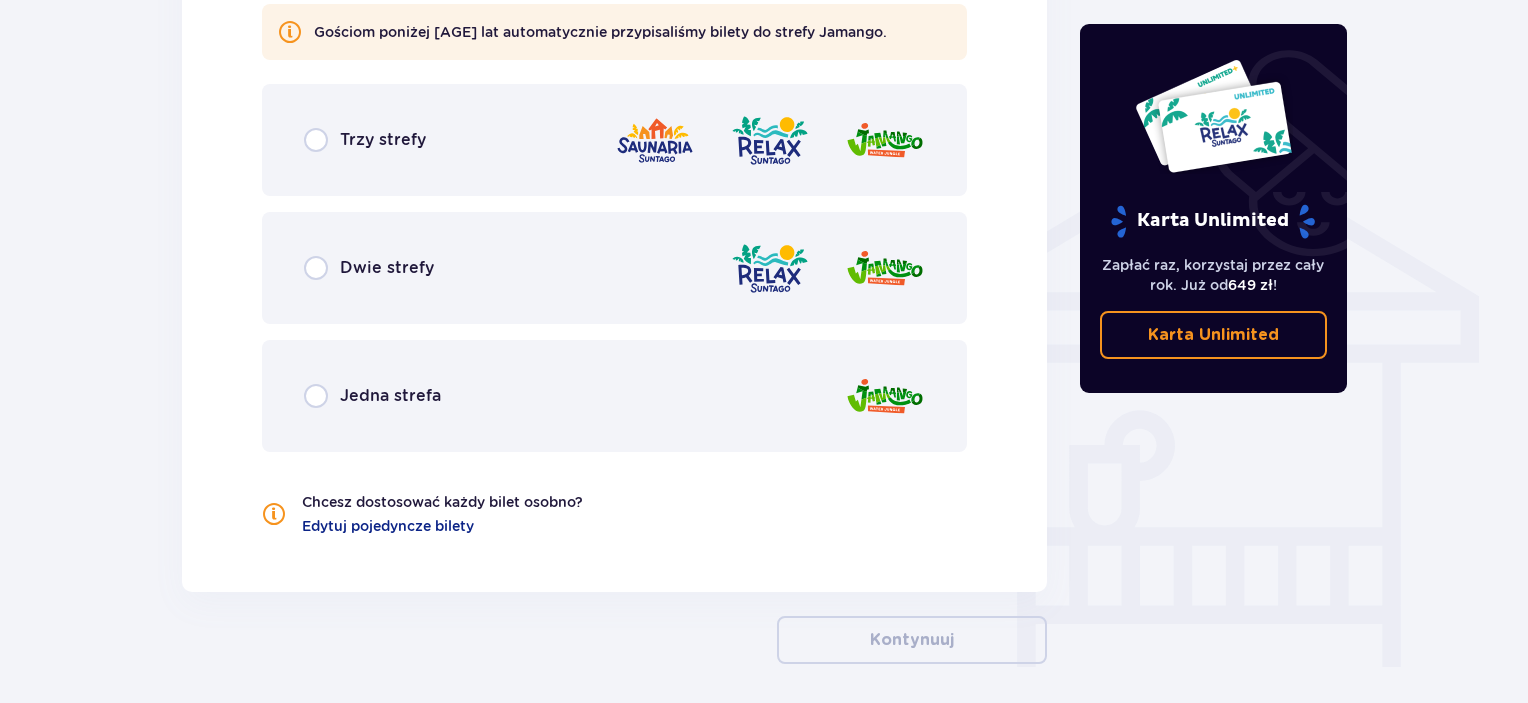 click on "Dwie strefy" at bounding box center (387, 268) 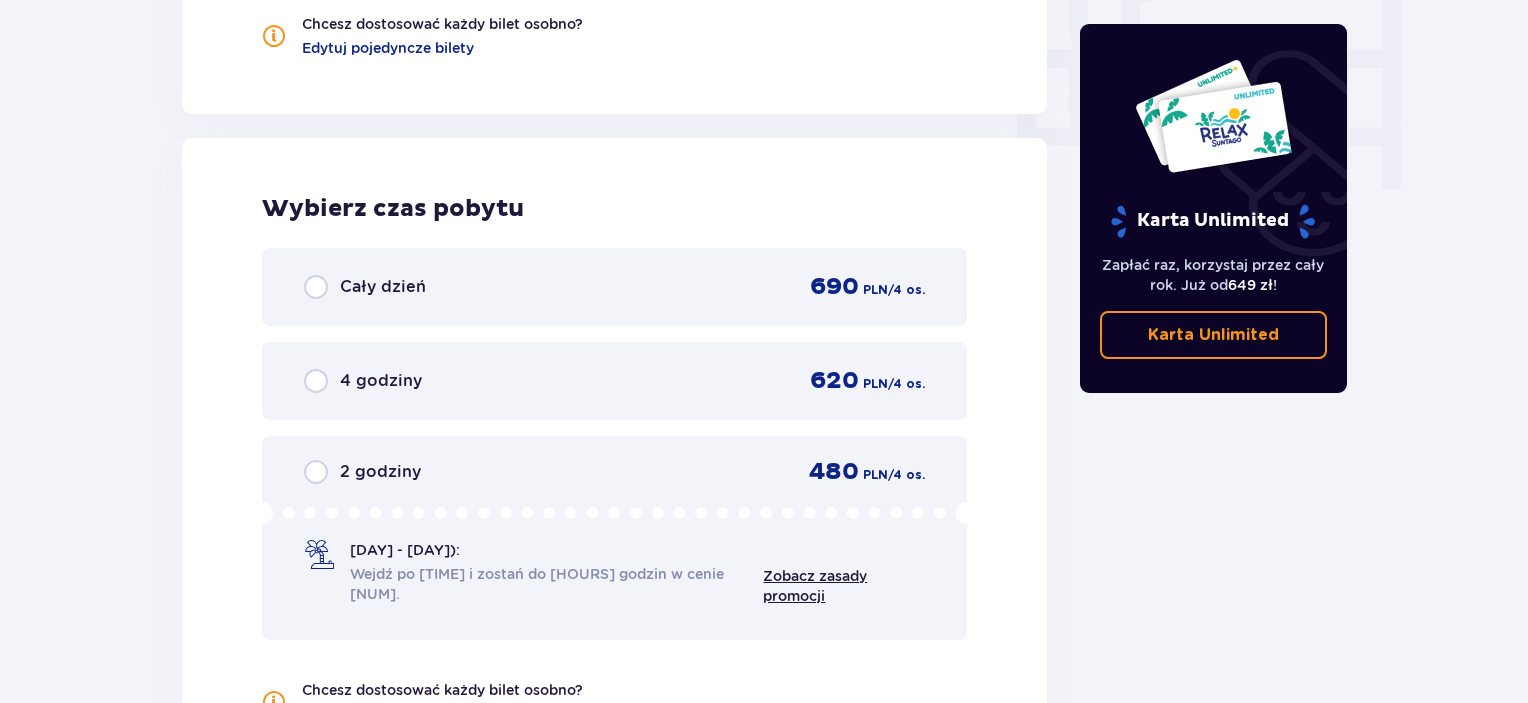 scroll, scrollTop: 2058, scrollLeft: 0, axis: vertical 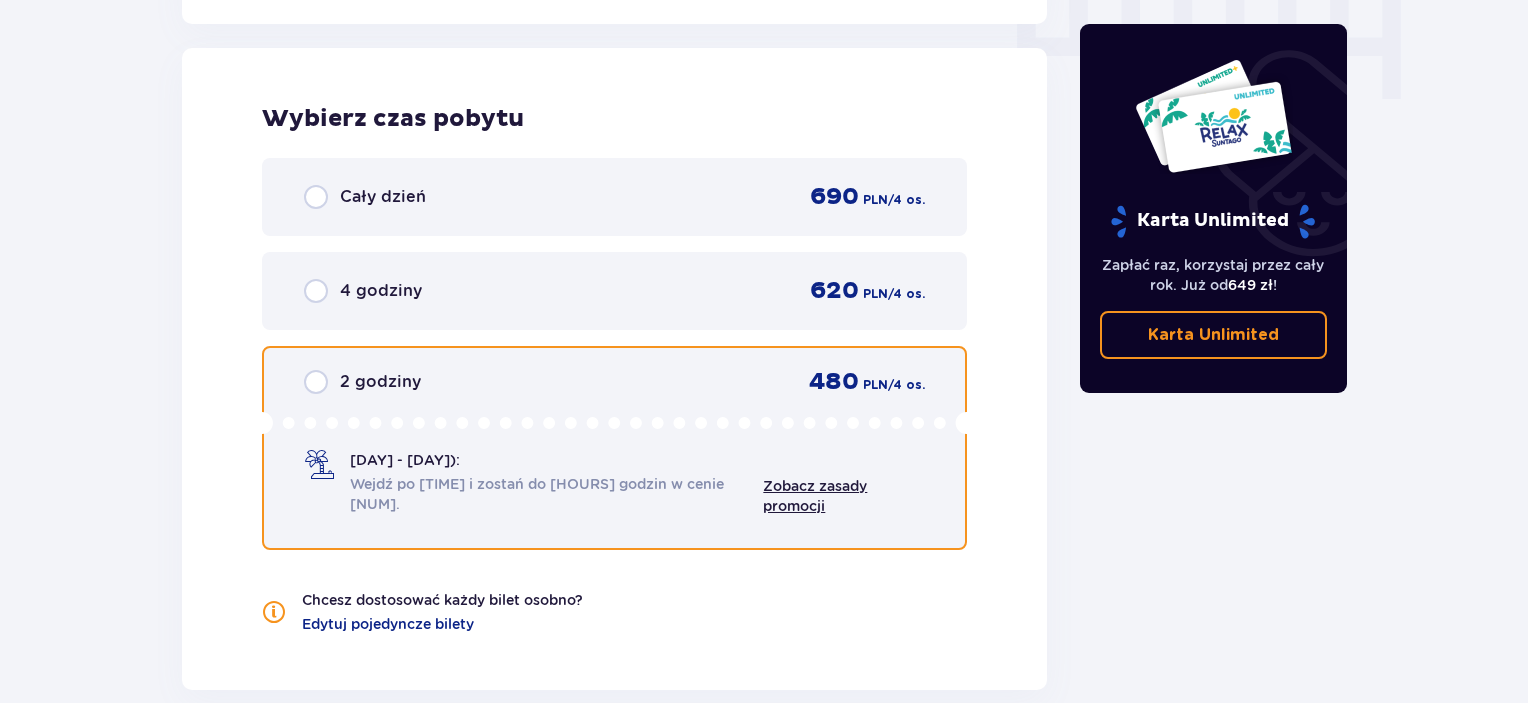 click at bounding box center [316, 382] 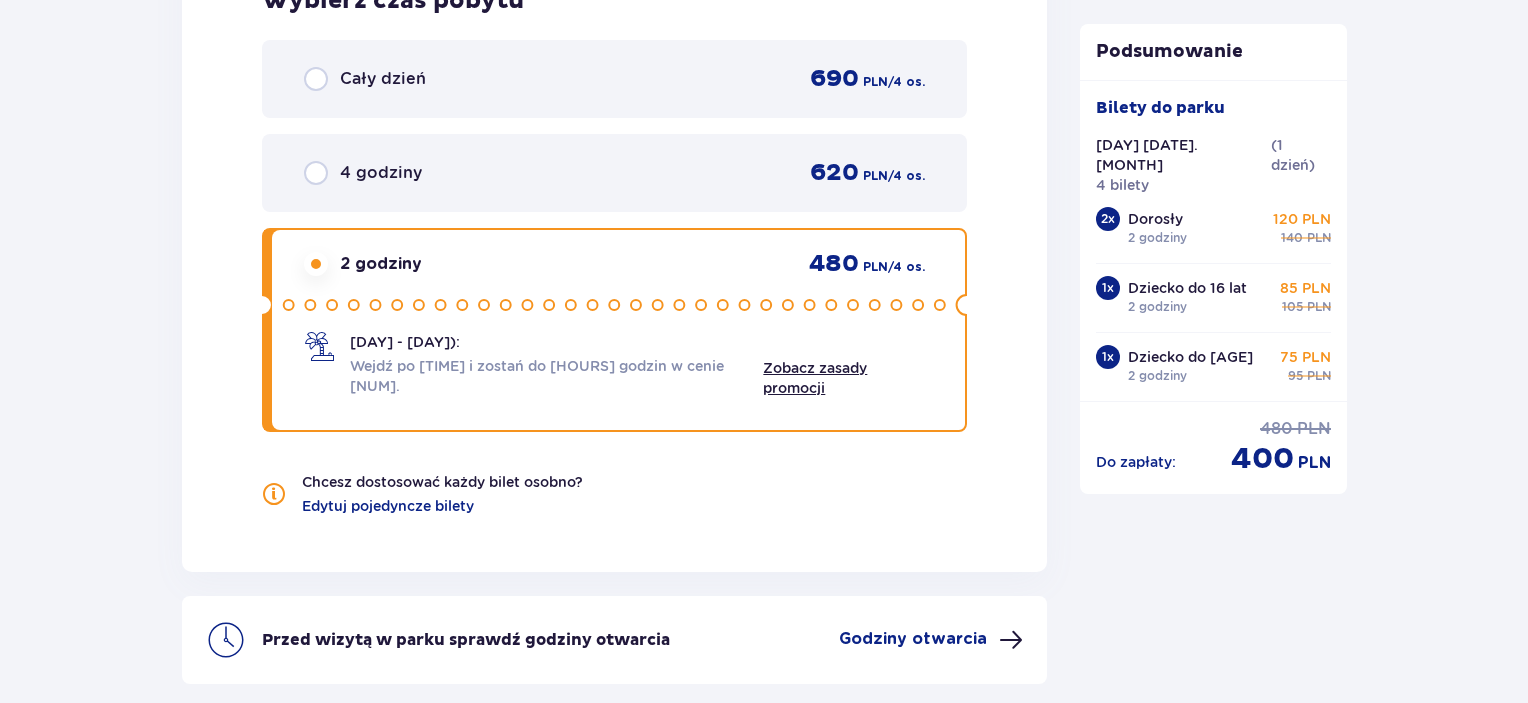scroll, scrollTop: 2126, scrollLeft: 0, axis: vertical 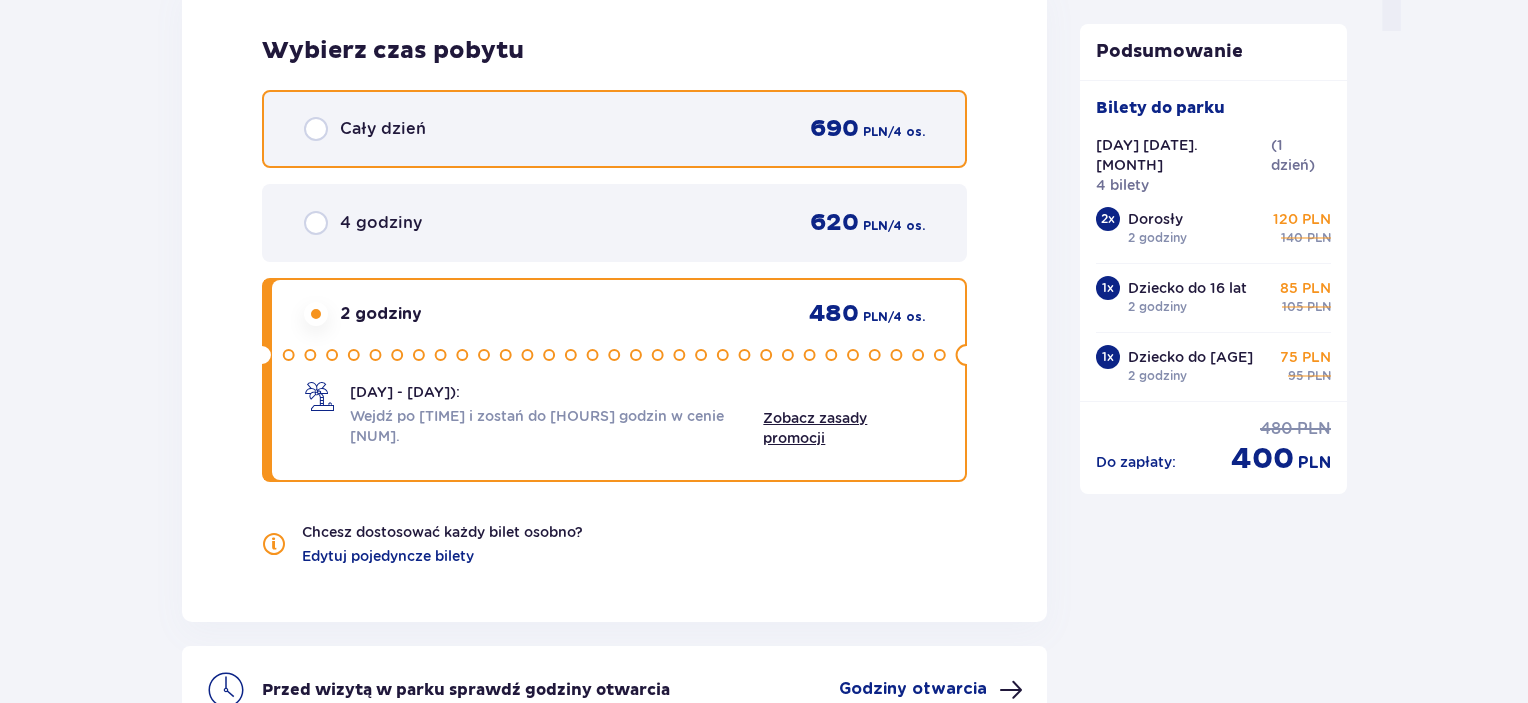 click at bounding box center (316, 129) 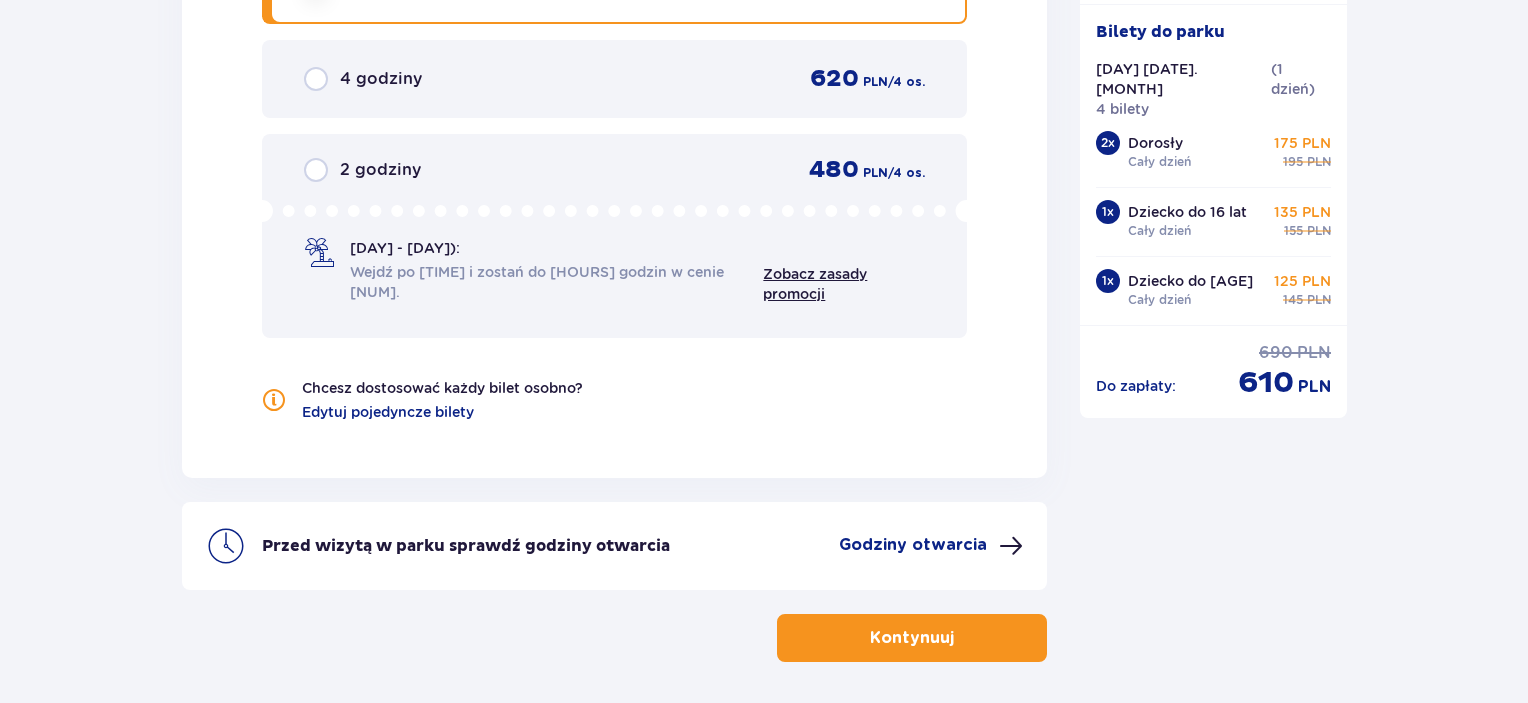 scroll, scrollTop: 2226, scrollLeft: 0, axis: vertical 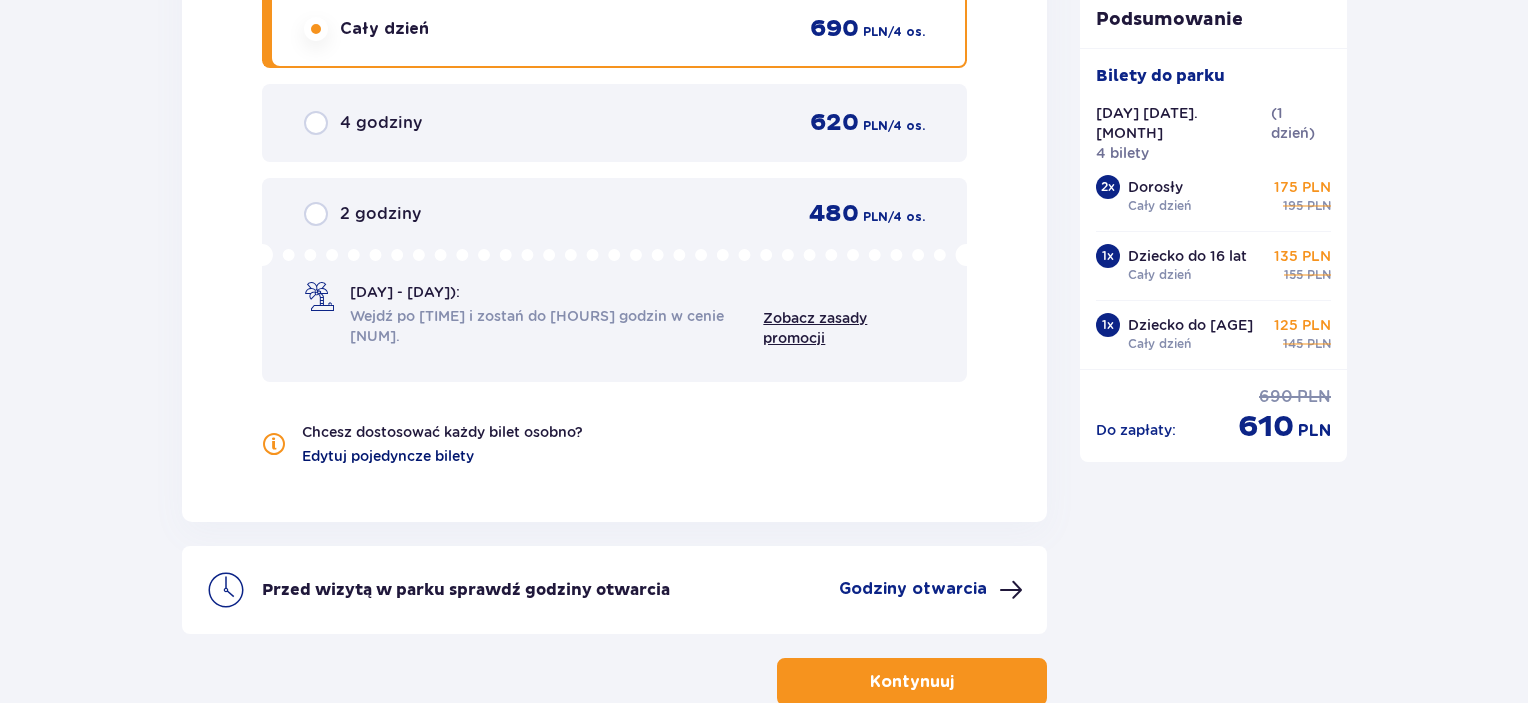 click on "Edytuj pojedyncze bilety" at bounding box center (388, 456) 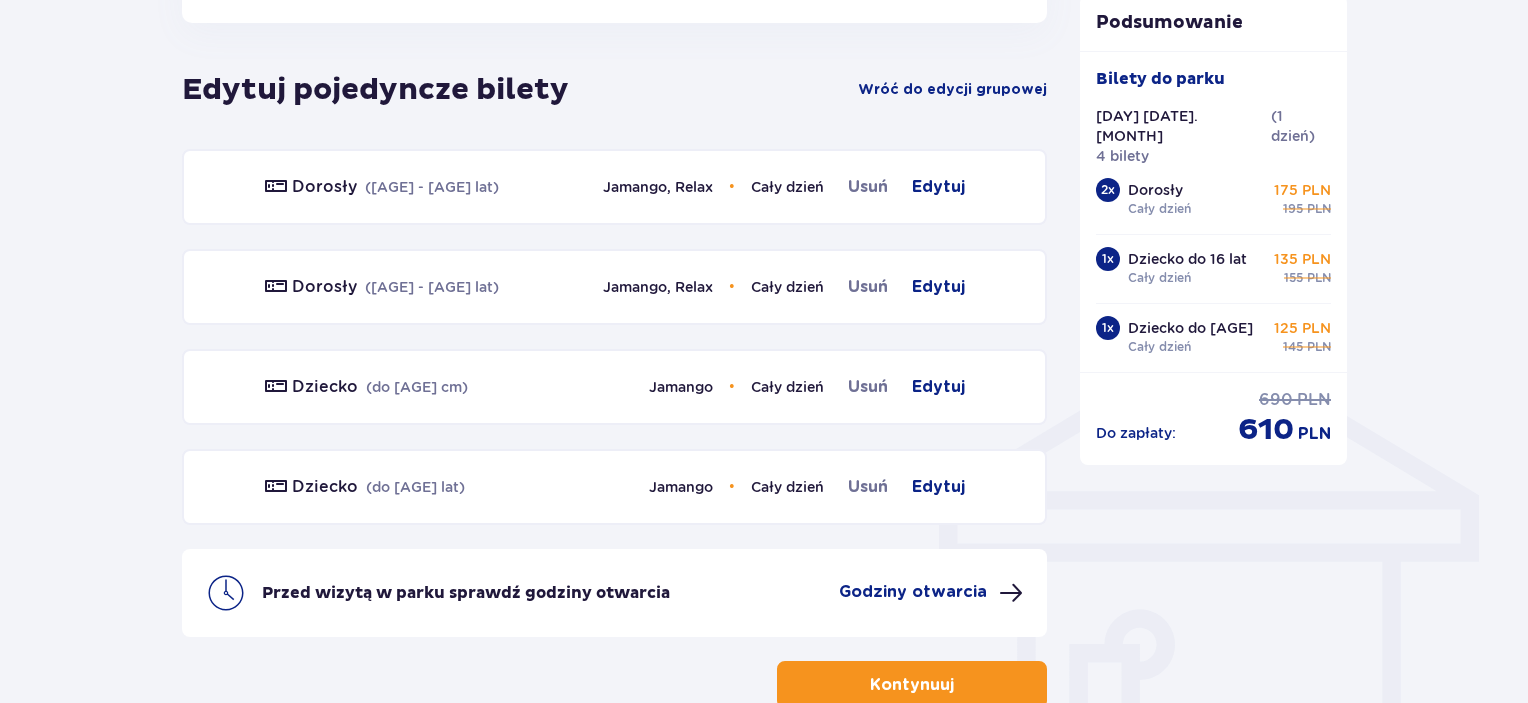 scroll, scrollTop: 1290, scrollLeft: 0, axis: vertical 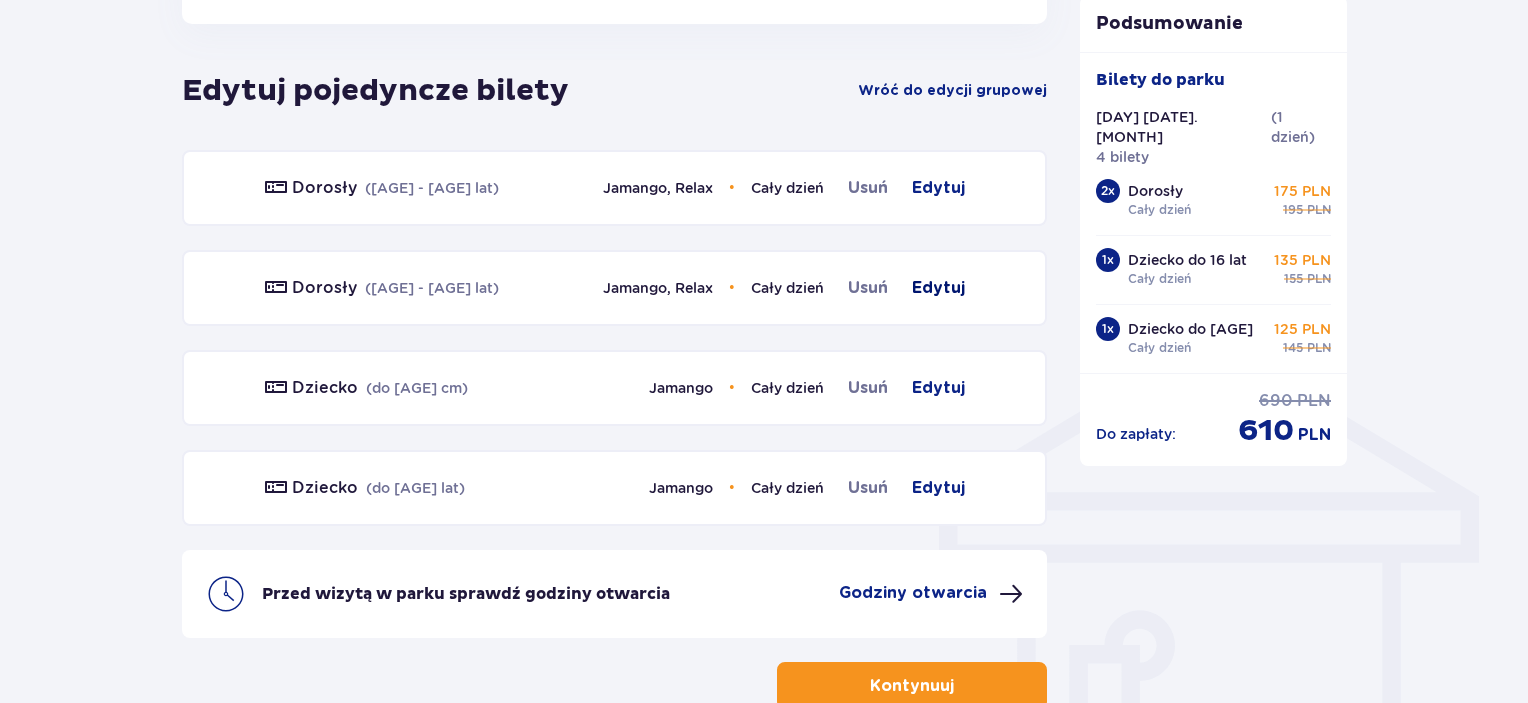 click on "Edytuj" at bounding box center [938, 288] 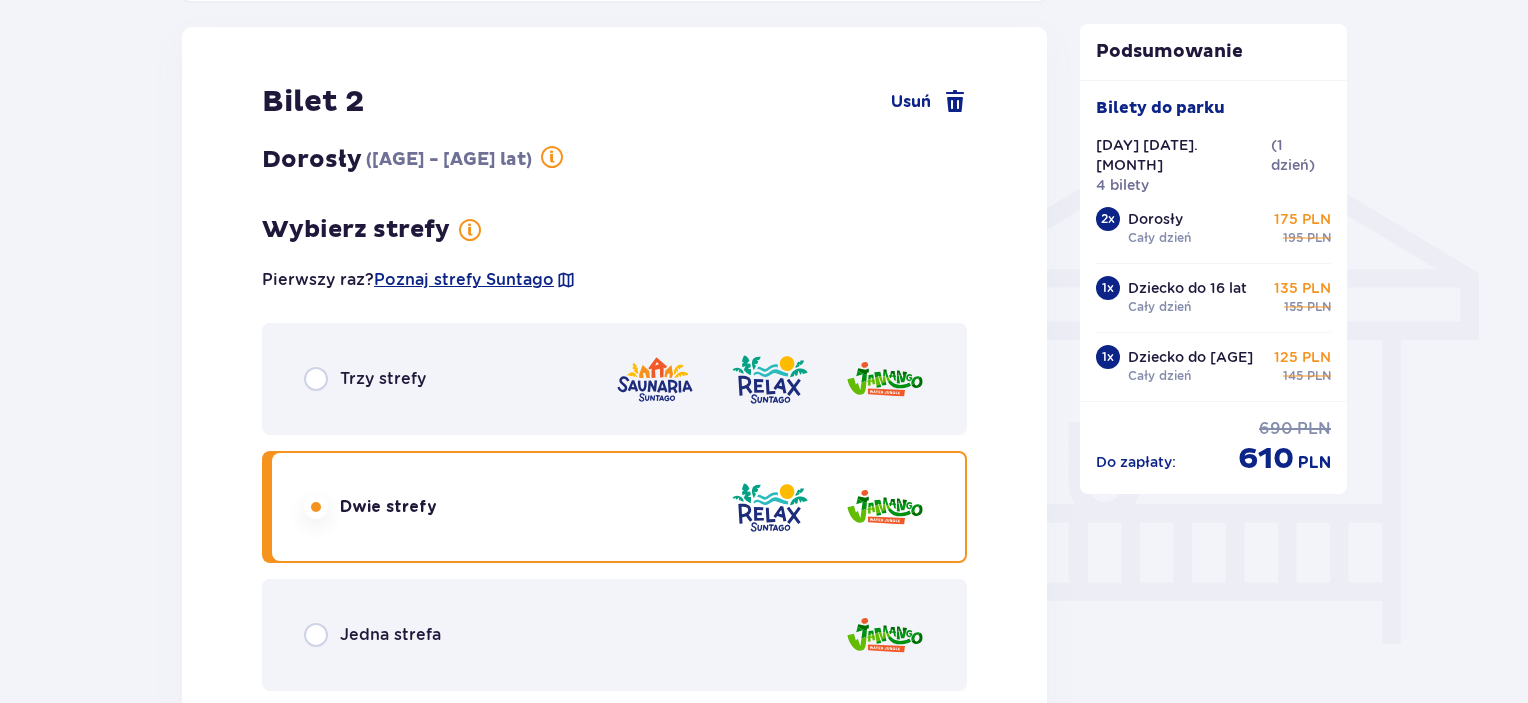 scroll, scrollTop: 1515, scrollLeft: 0, axis: vertical 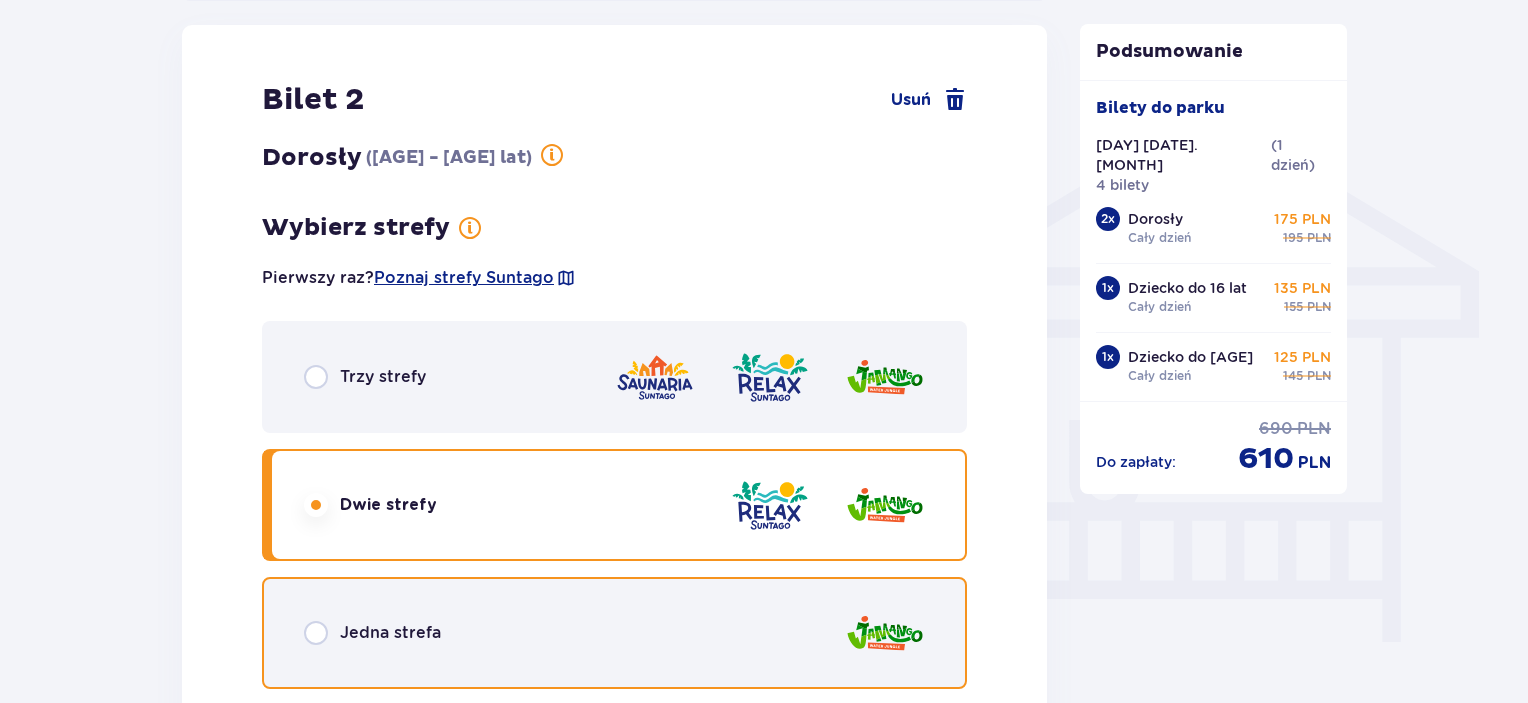 click at bounding box center [316, 633] 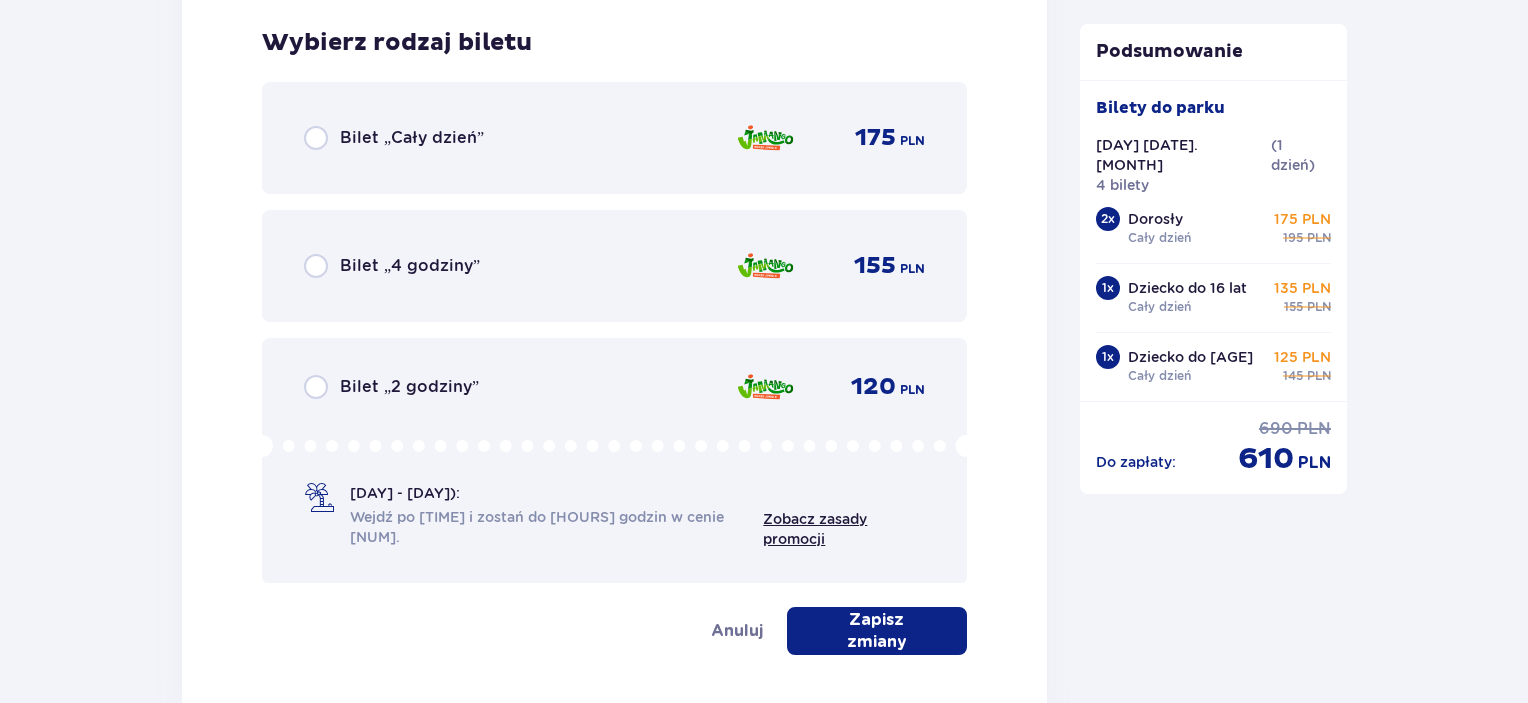 scroll, scrollTop: 2219, scrollLeft: 0, axis: vertical 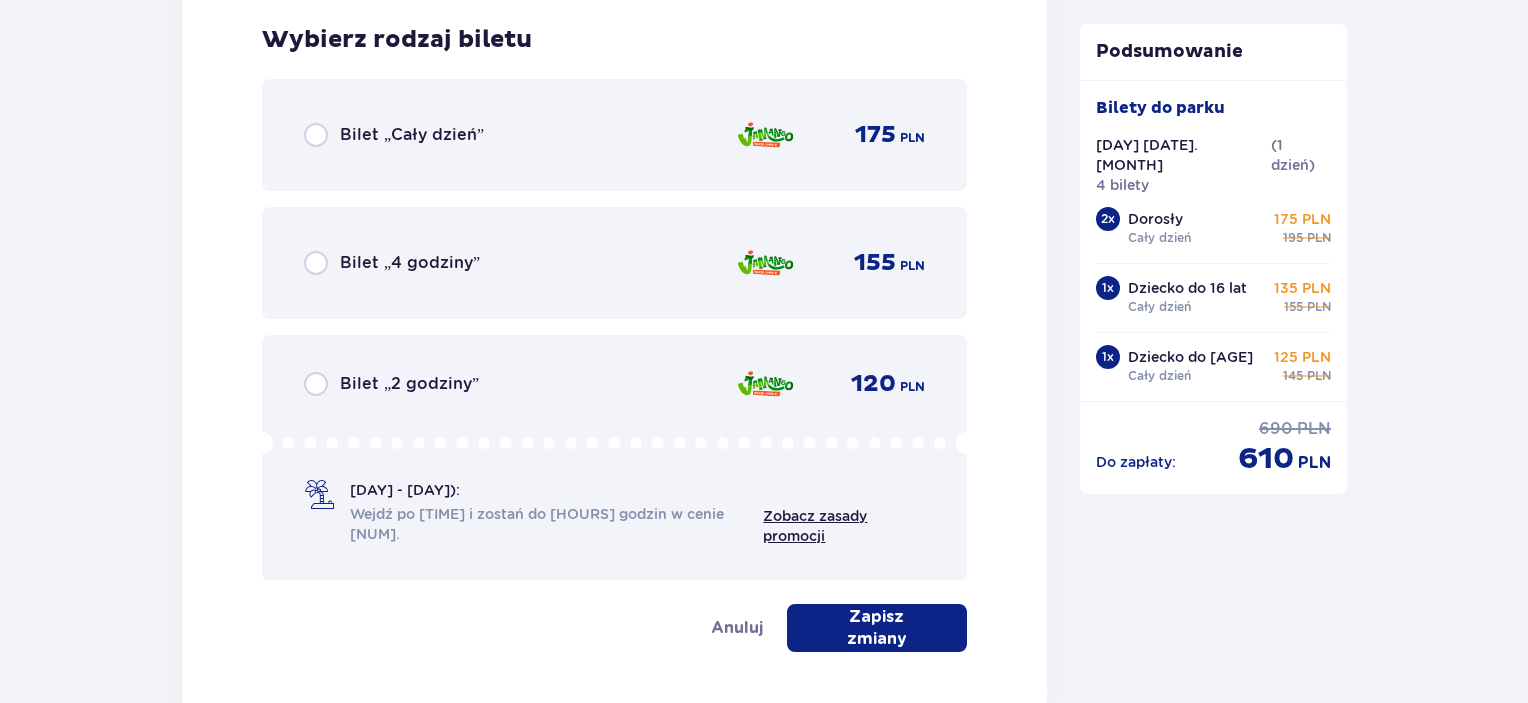 click on "Bilet „Cały dzień”" at bounding box center (412, 135) 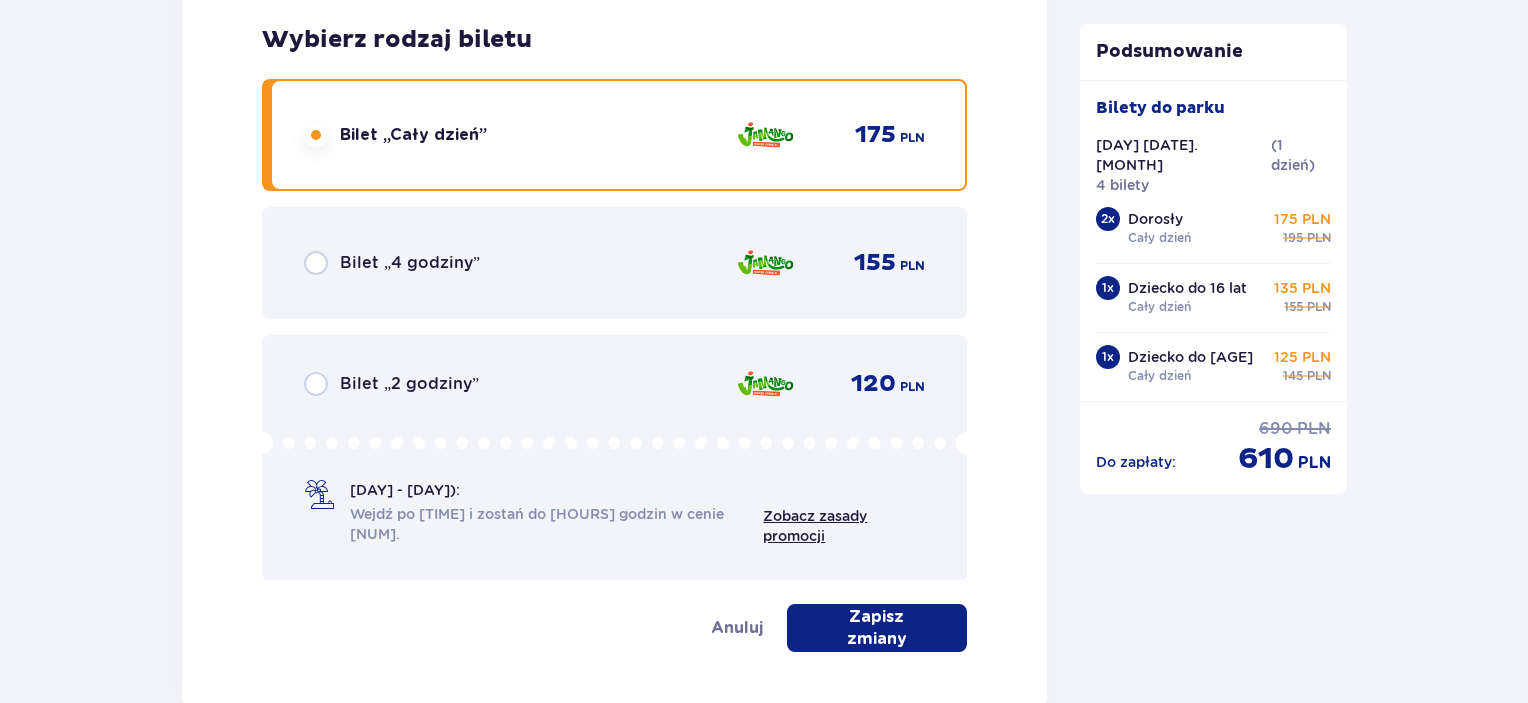 click on "Zapisz zmiany" at bounding box center (877, 628) 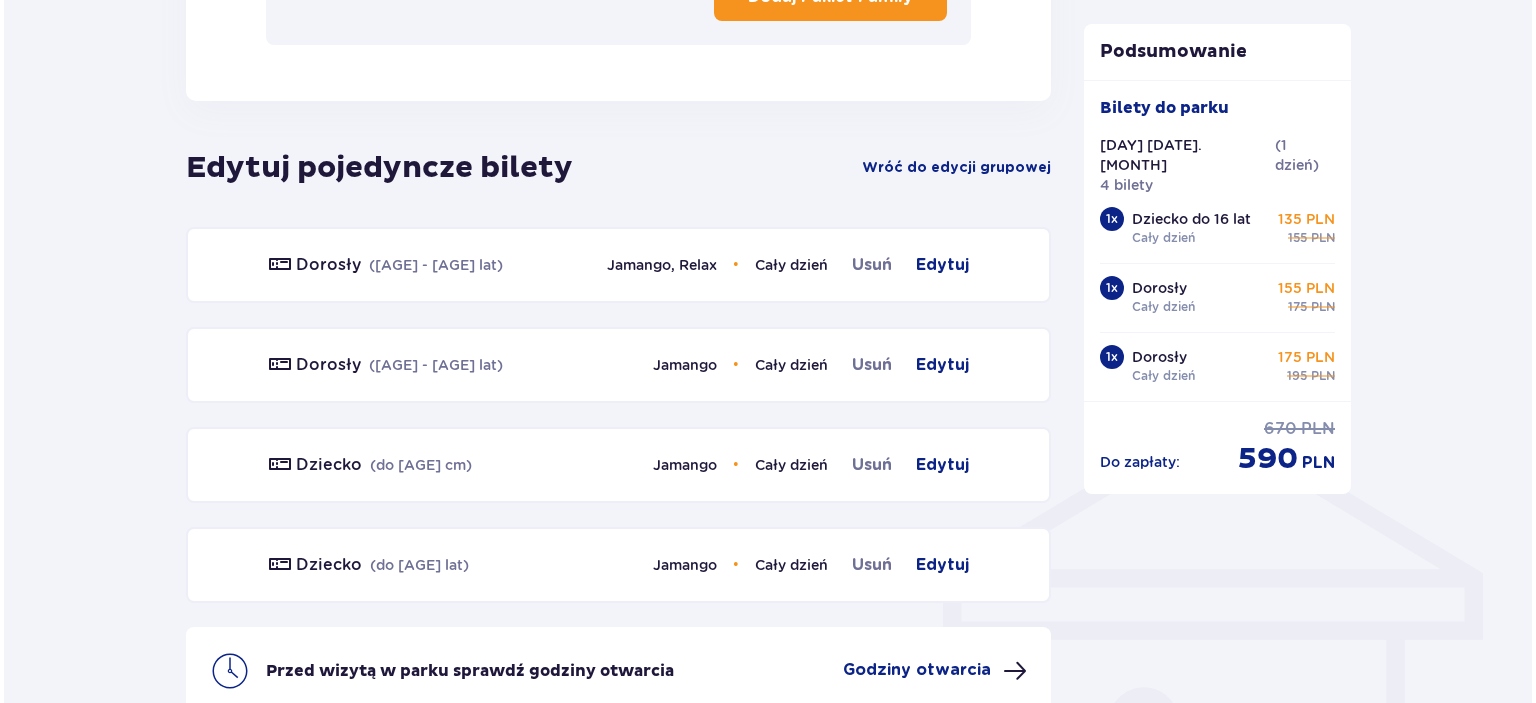 scroll, scrollTop: 1413, scrollLeft: 0, axis: vertical 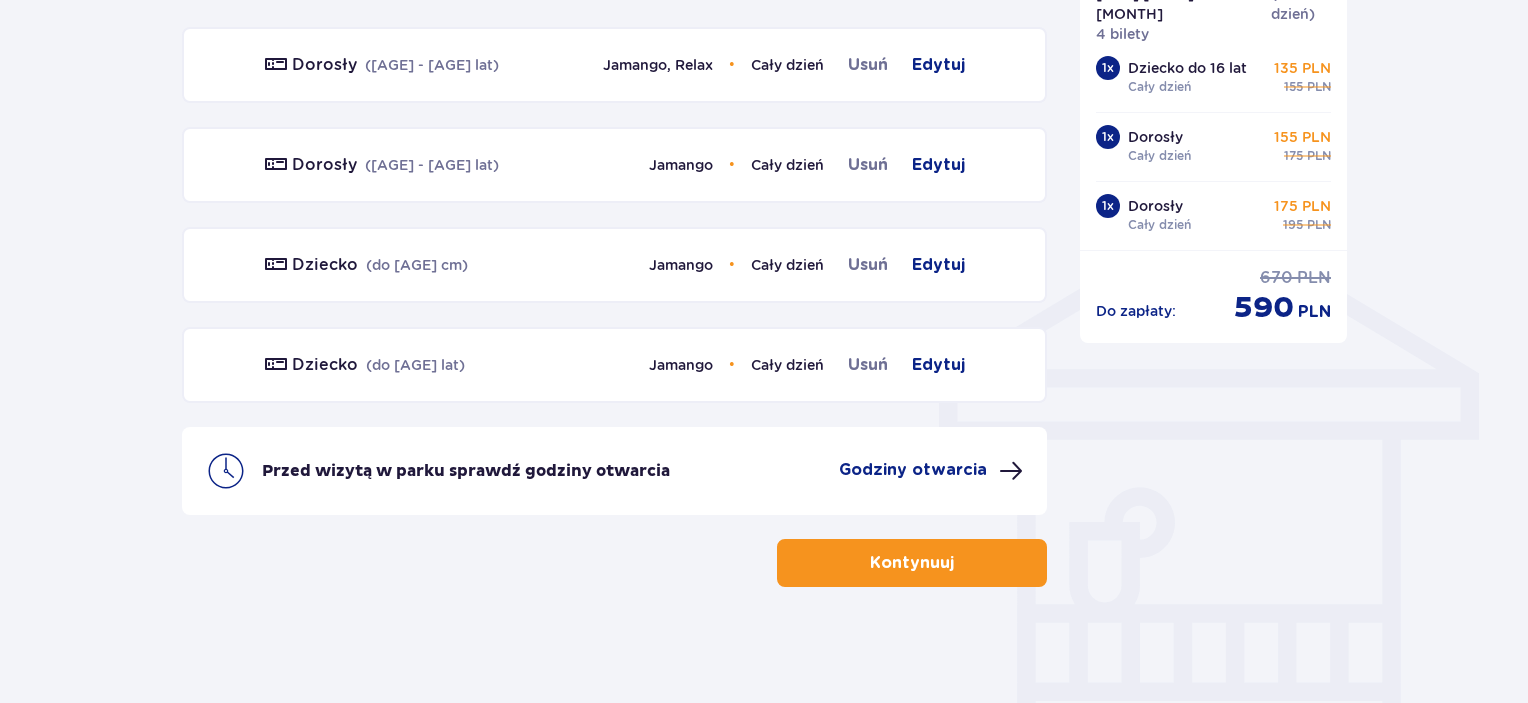 click on "Godziny otwarcia" at bounding box center [913, 470] 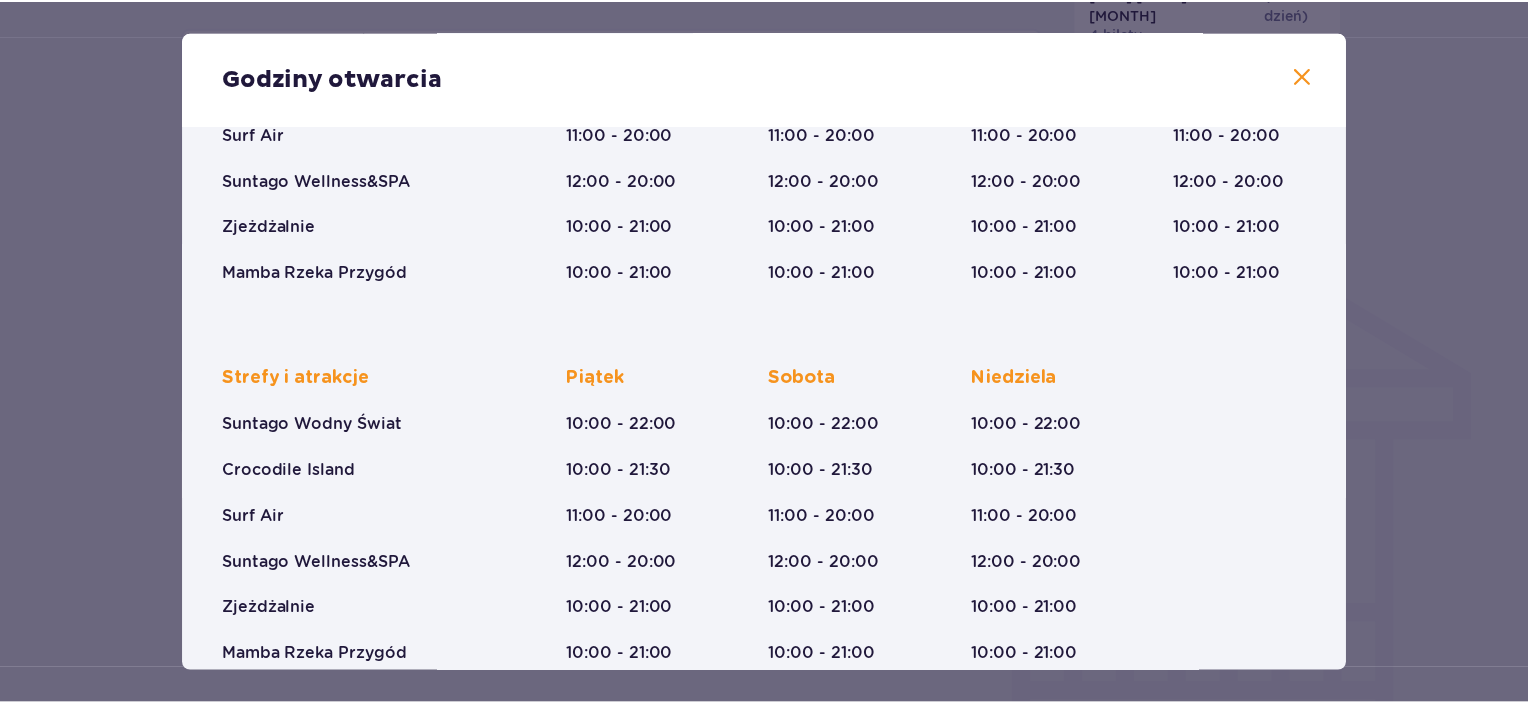 scroll, scrollTop: 335, scrollLeft: 0, axis: vertical 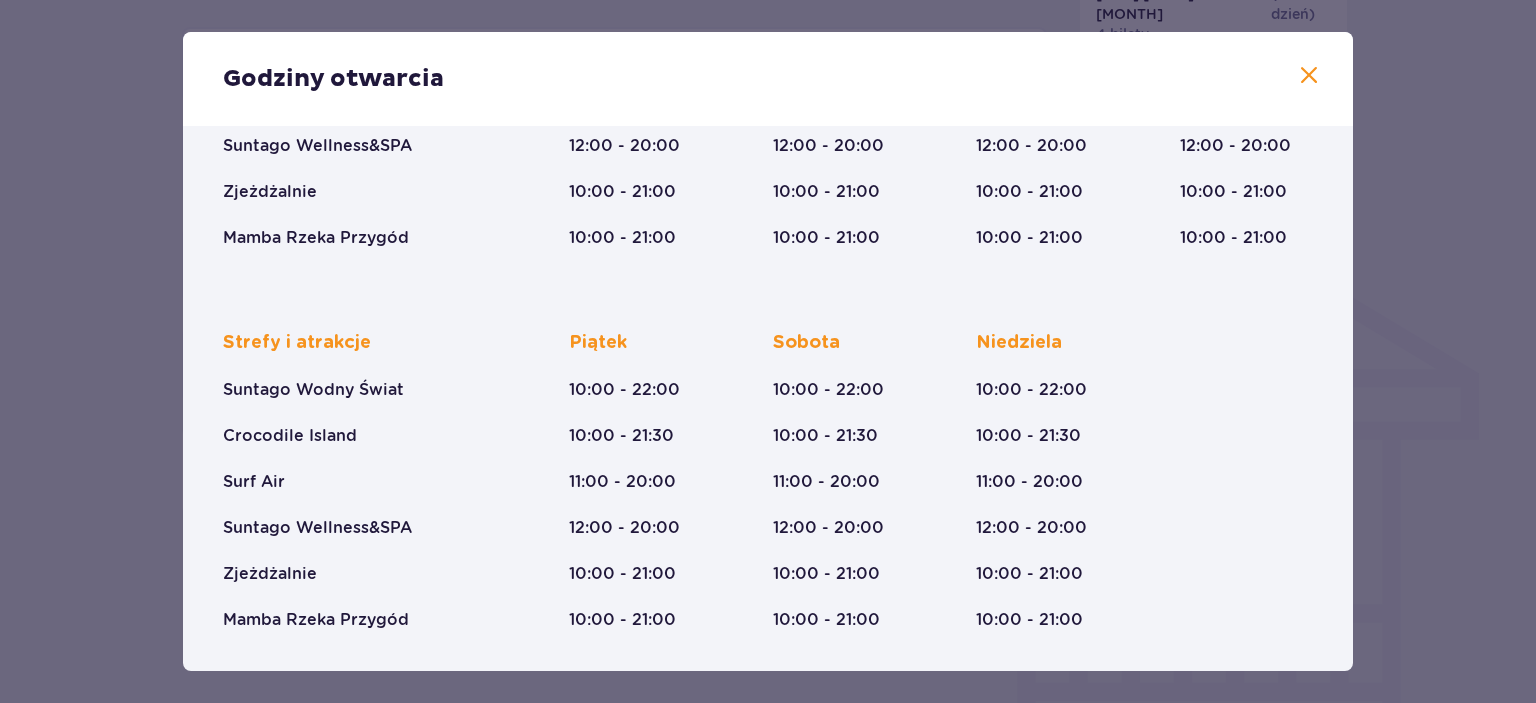 click at bounding box center [1309, 76] 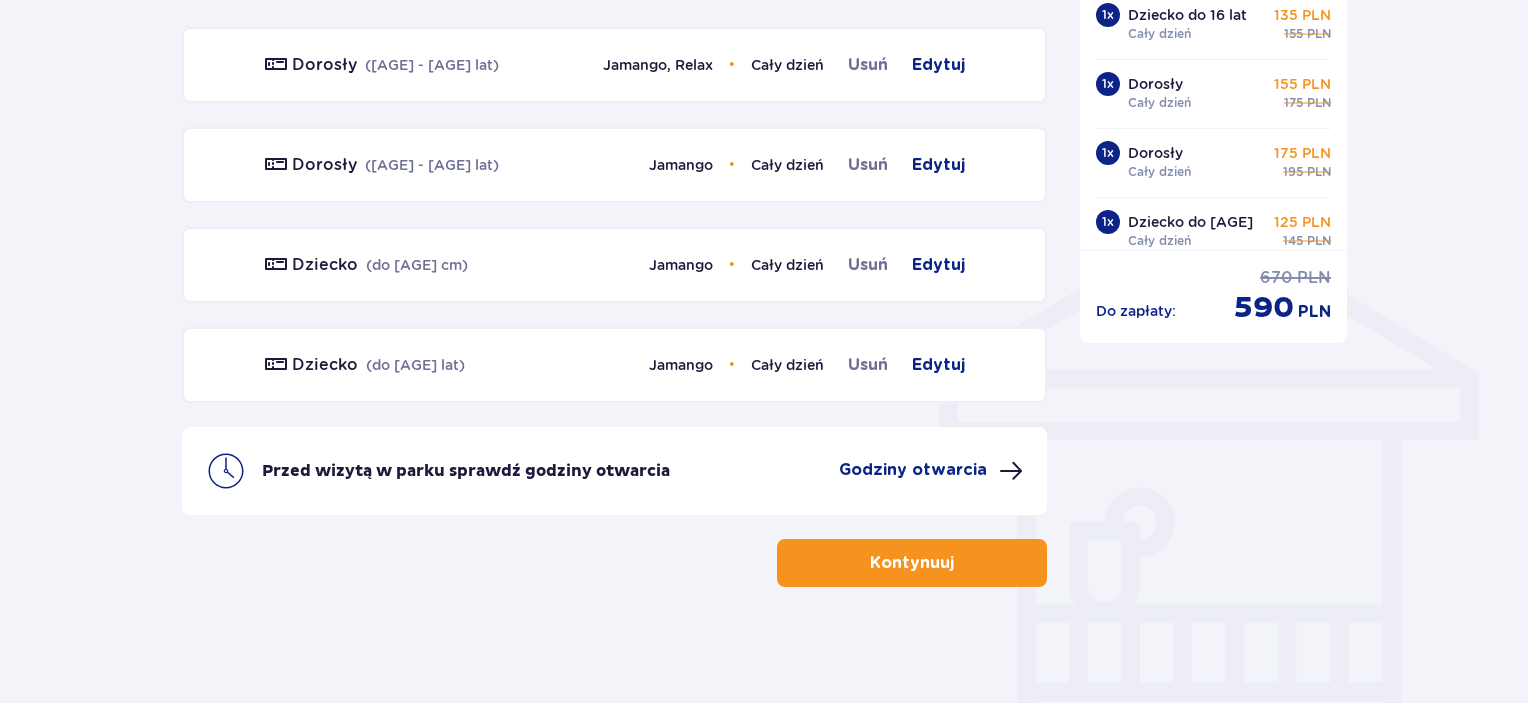 scroll, scrollTop: 72, scrollLeft: 0, axis: vertical 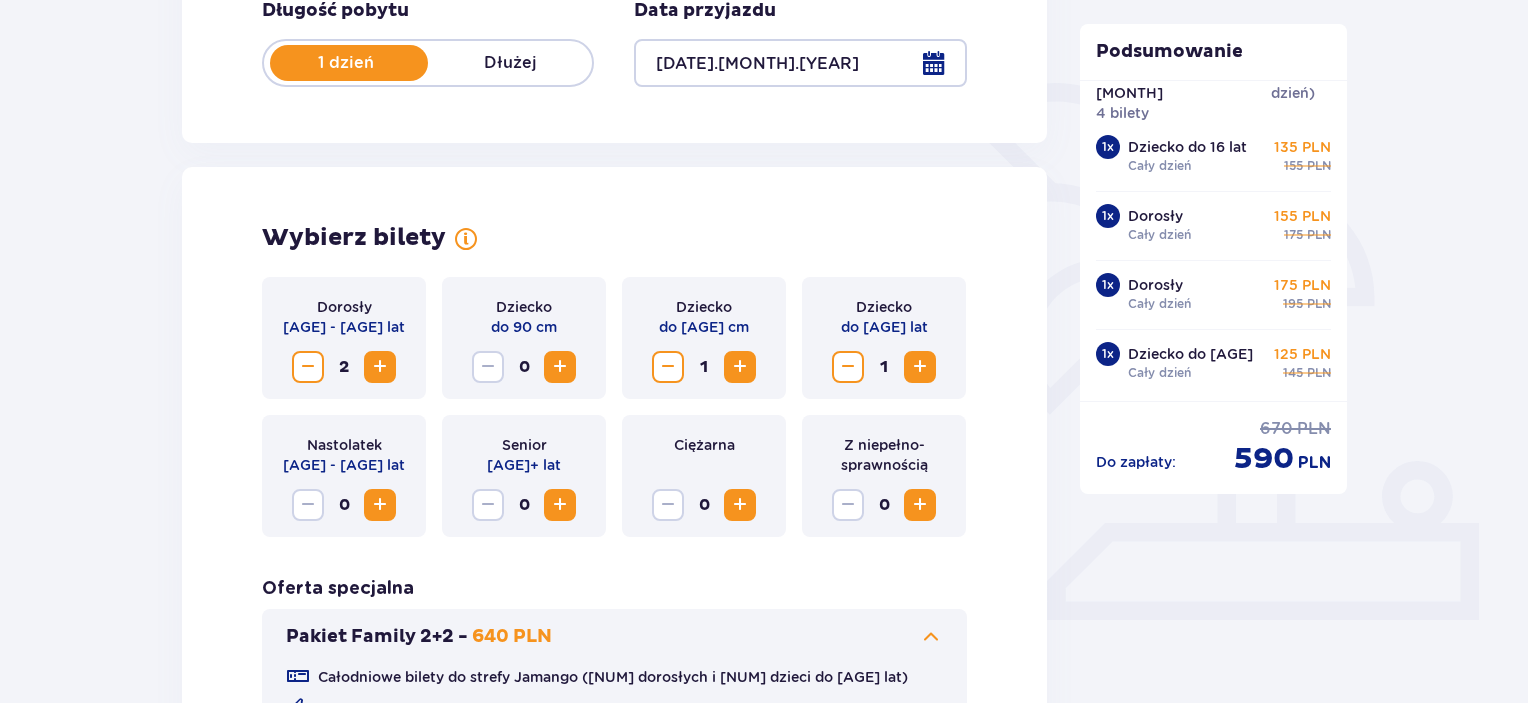 click at bounding box center [800, 63] 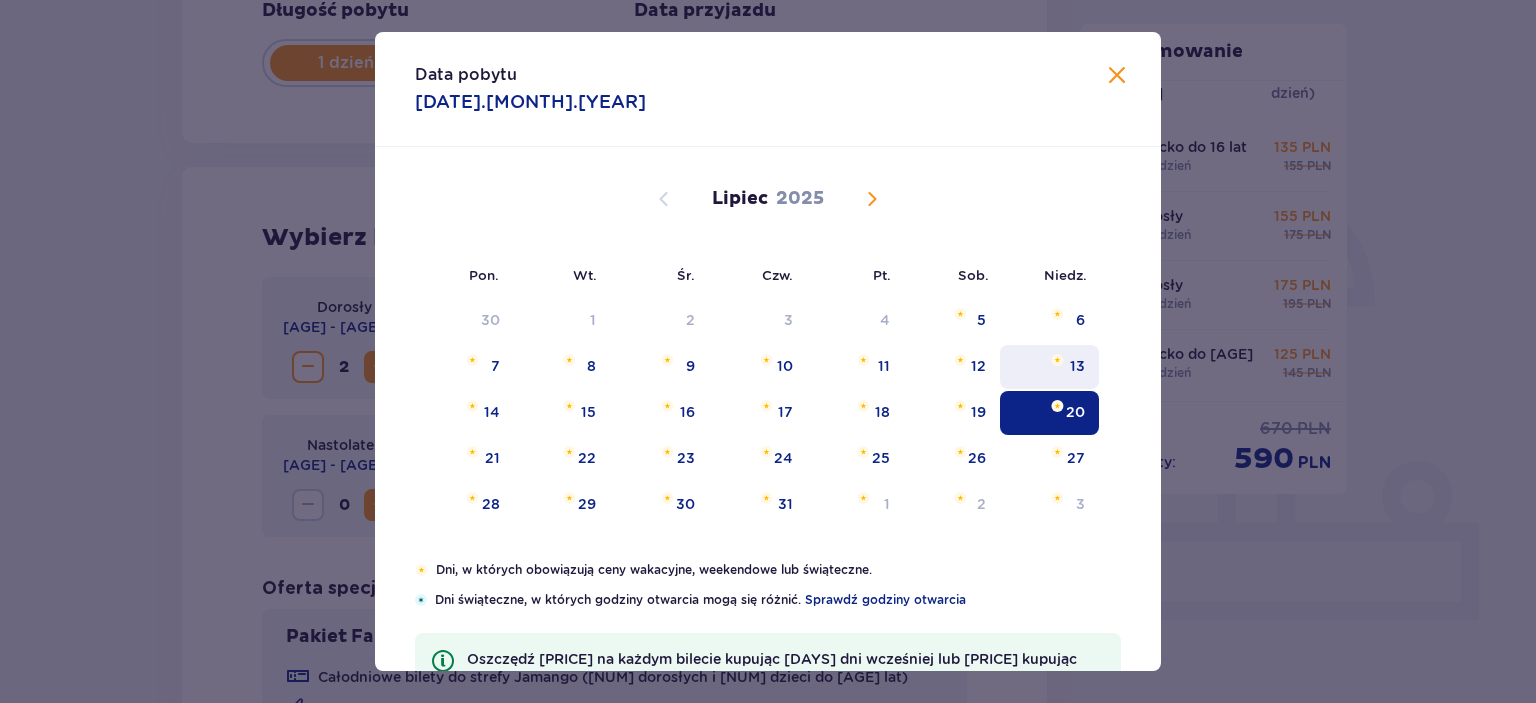 click at bounding box center (1057, 360) 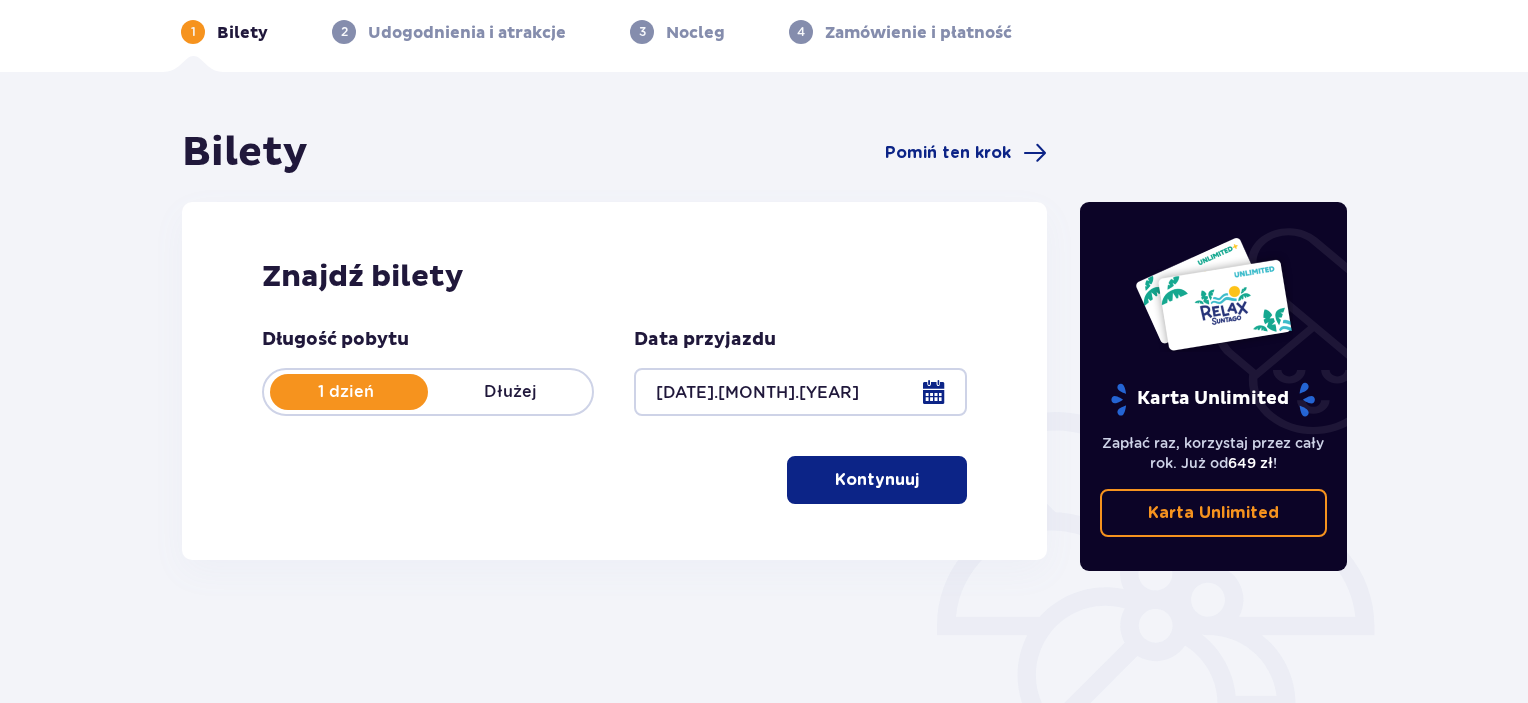 scroll, scrollTop: 316, scrollLeft: 0, axis: vertical 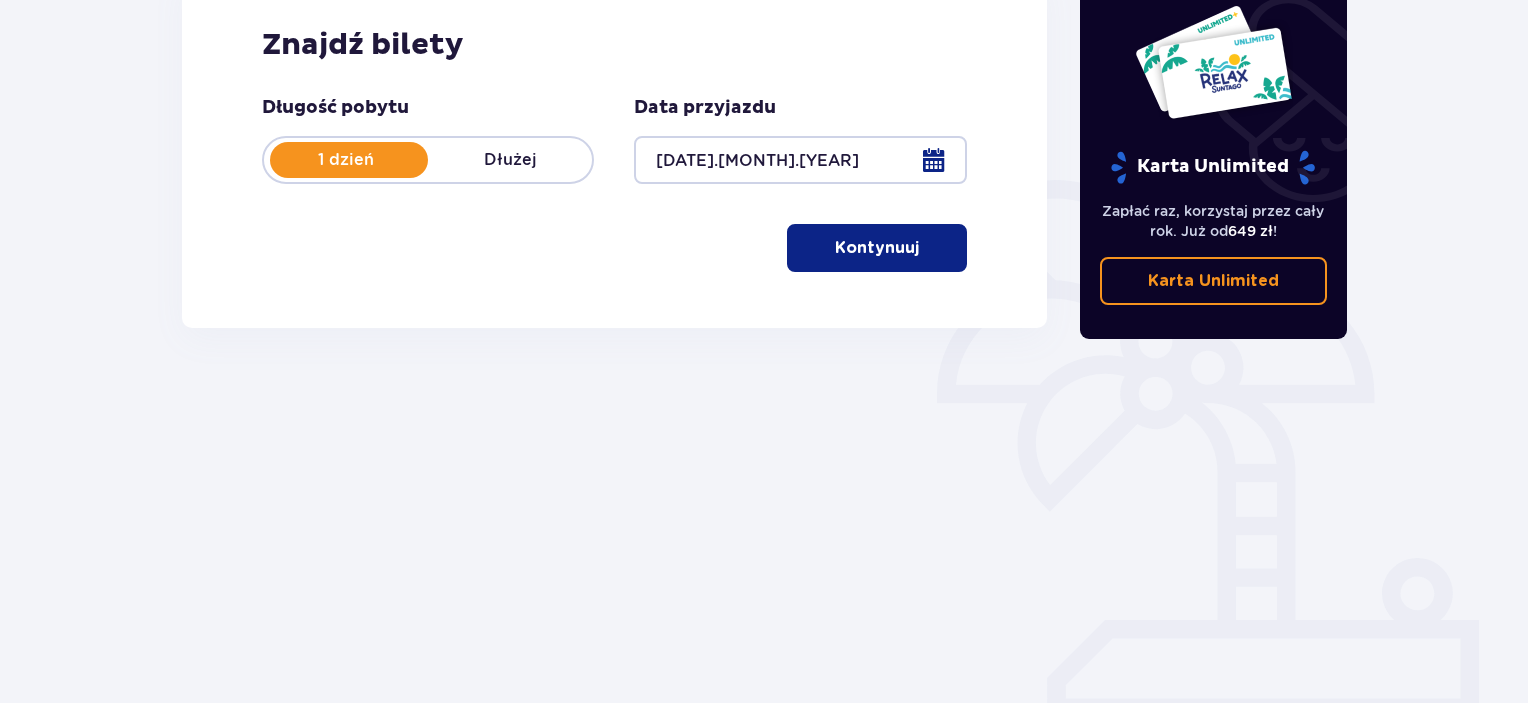 click on "Kontynuuj" at bounding box center (877, 248) 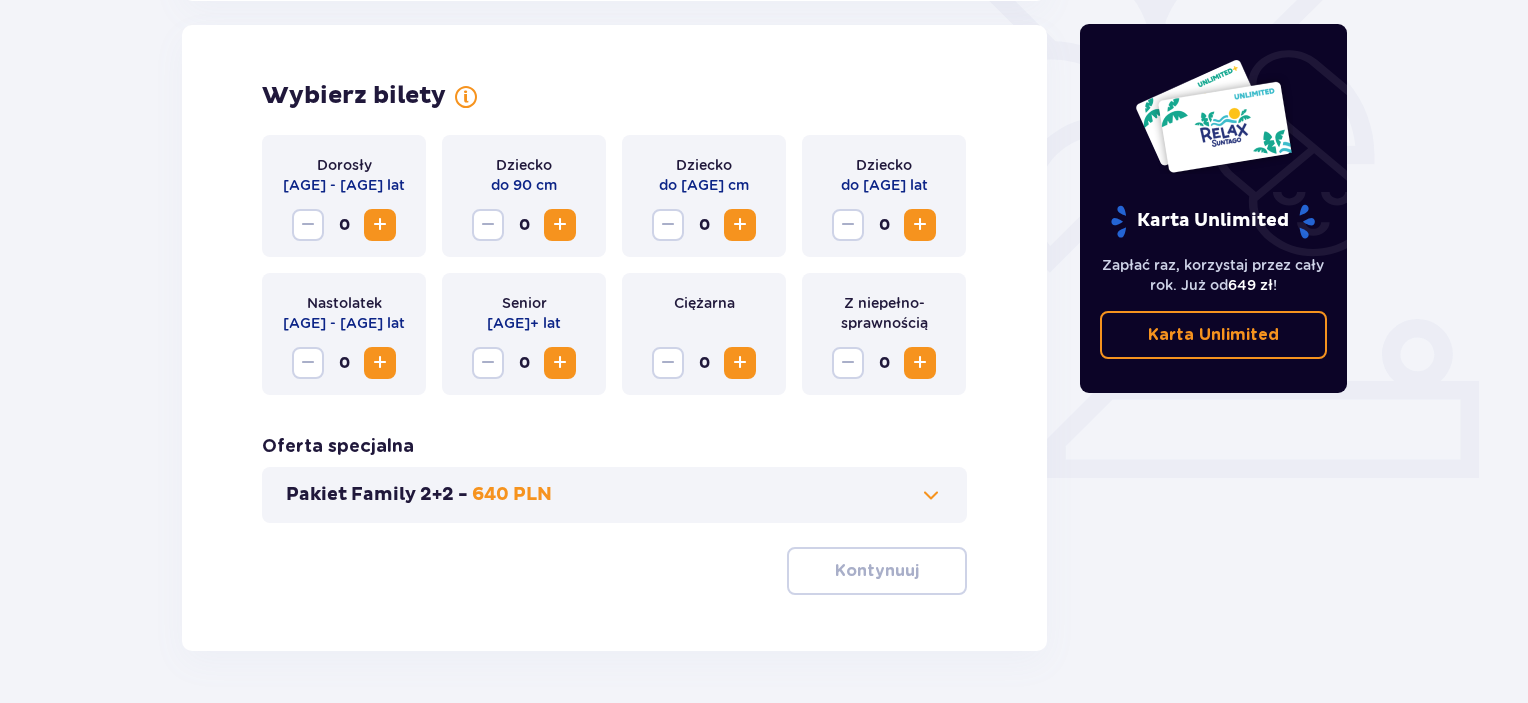 scroll, scrollTop: 556, scrollLeft: 0, axis: vertical 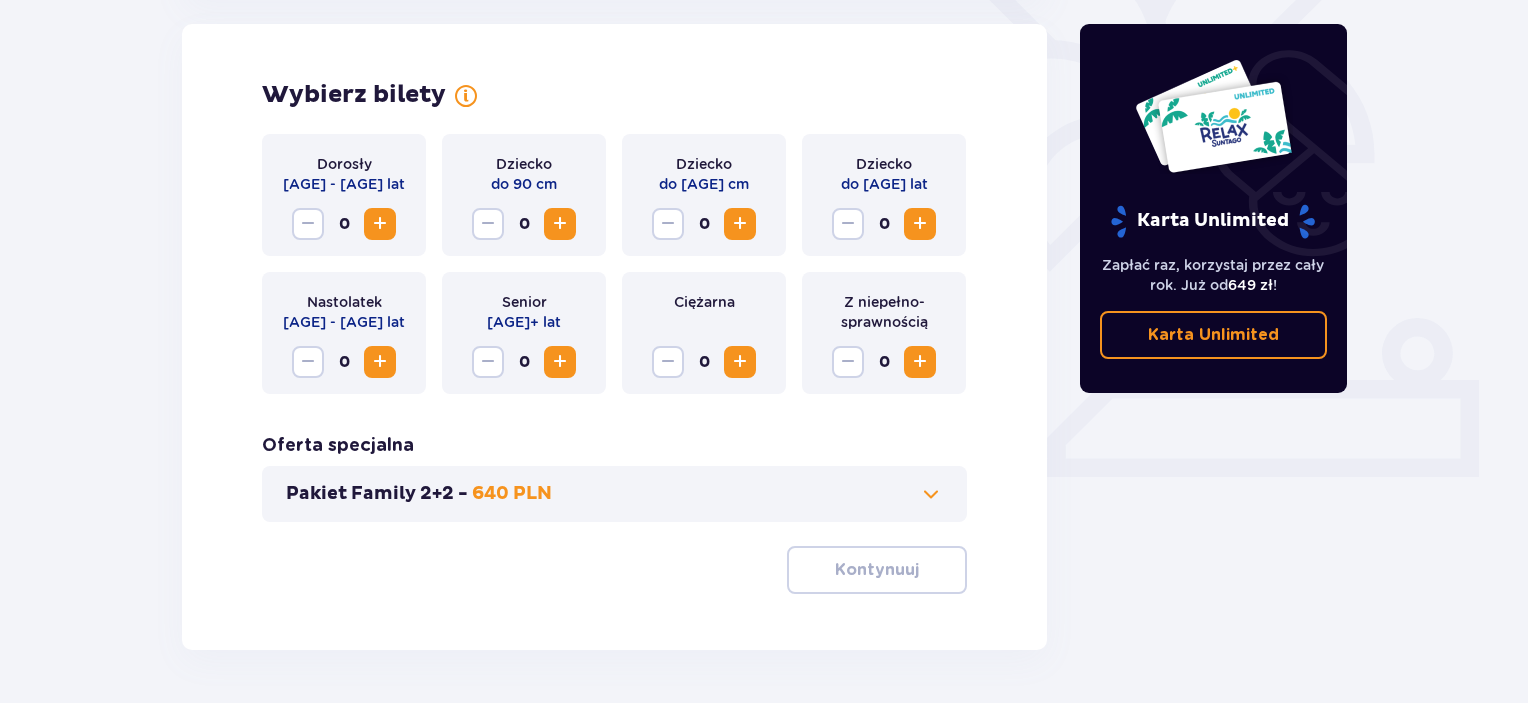 click at bounding box center [380, 224] 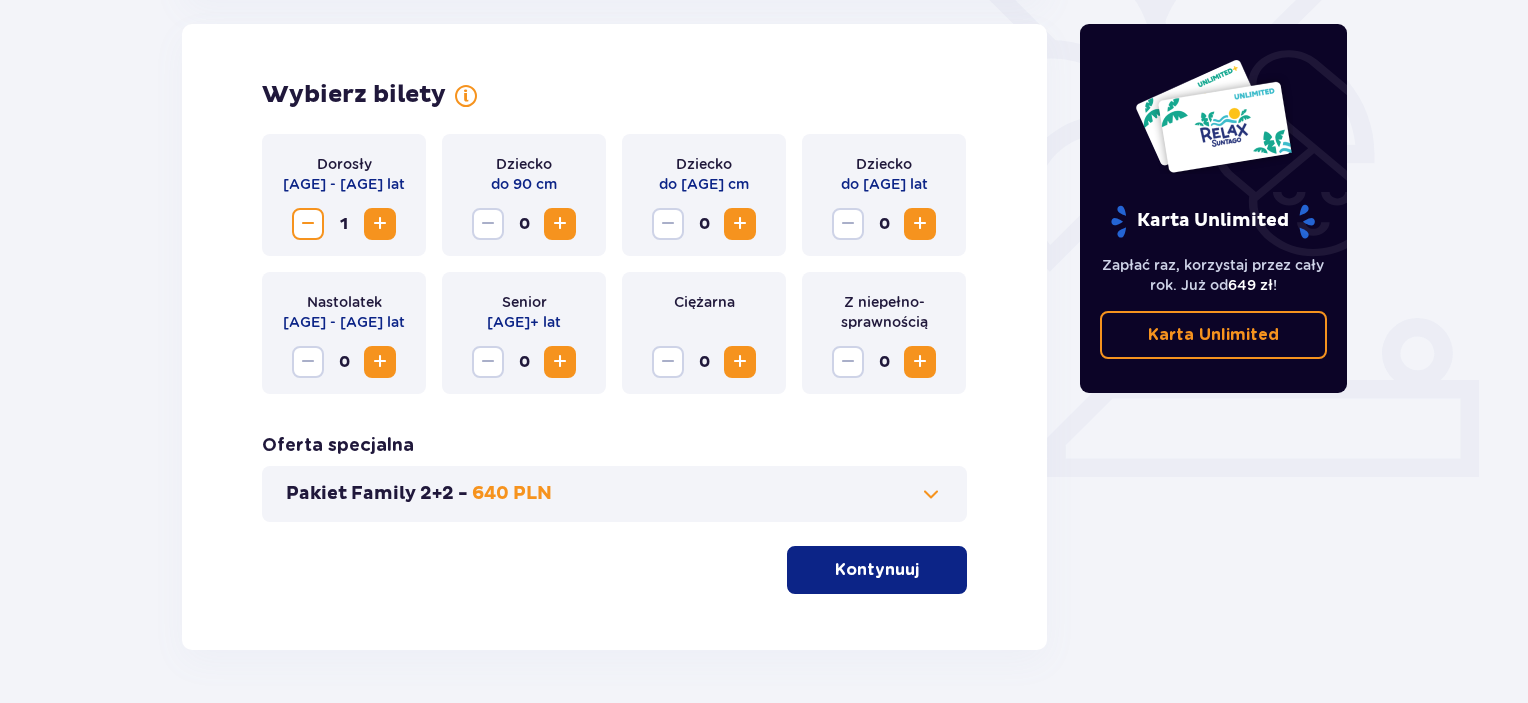 click at bounding box center [380, 224] 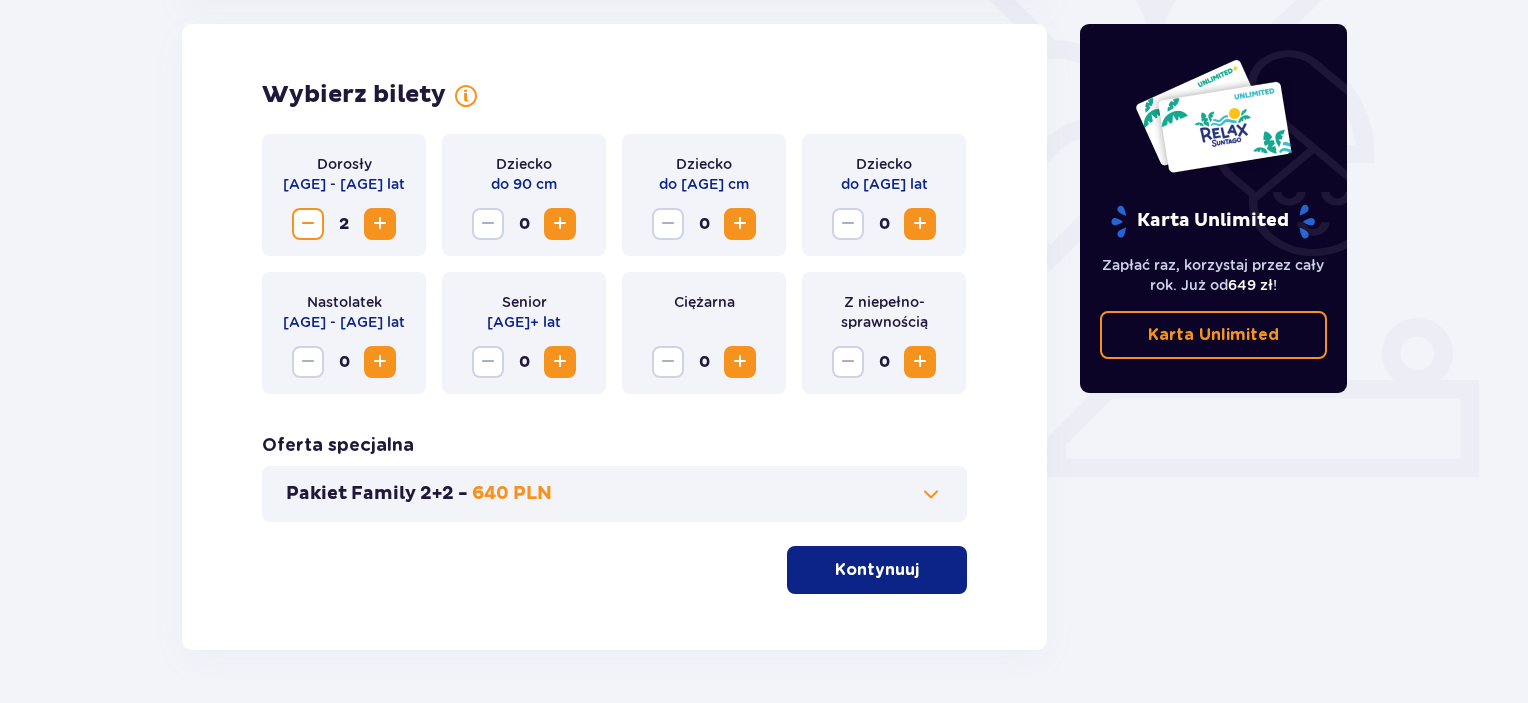drag, startPoint x: 732, startPoint y: 223, endPoint x: 866, endPoint y: 265, distance: 140.42792 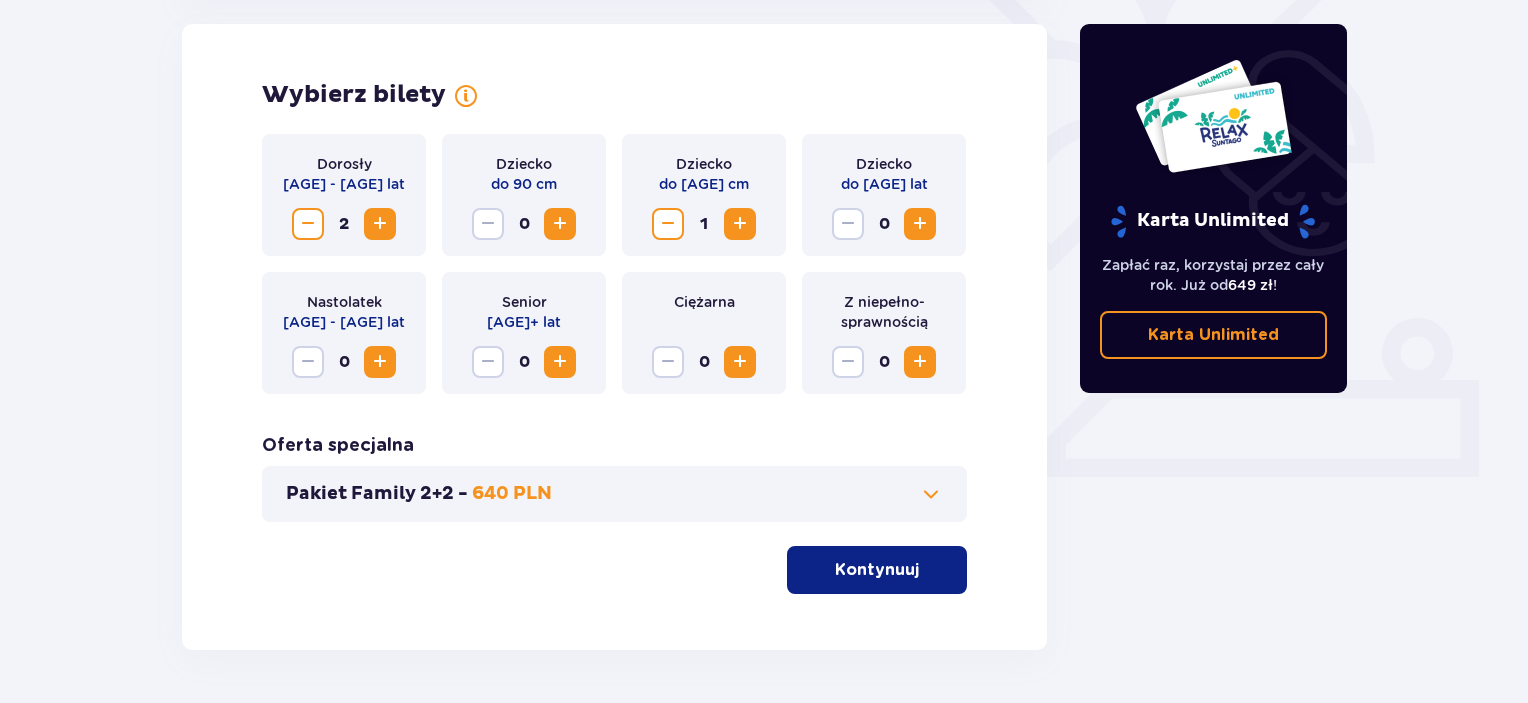 click at bounding box center (920, 224) 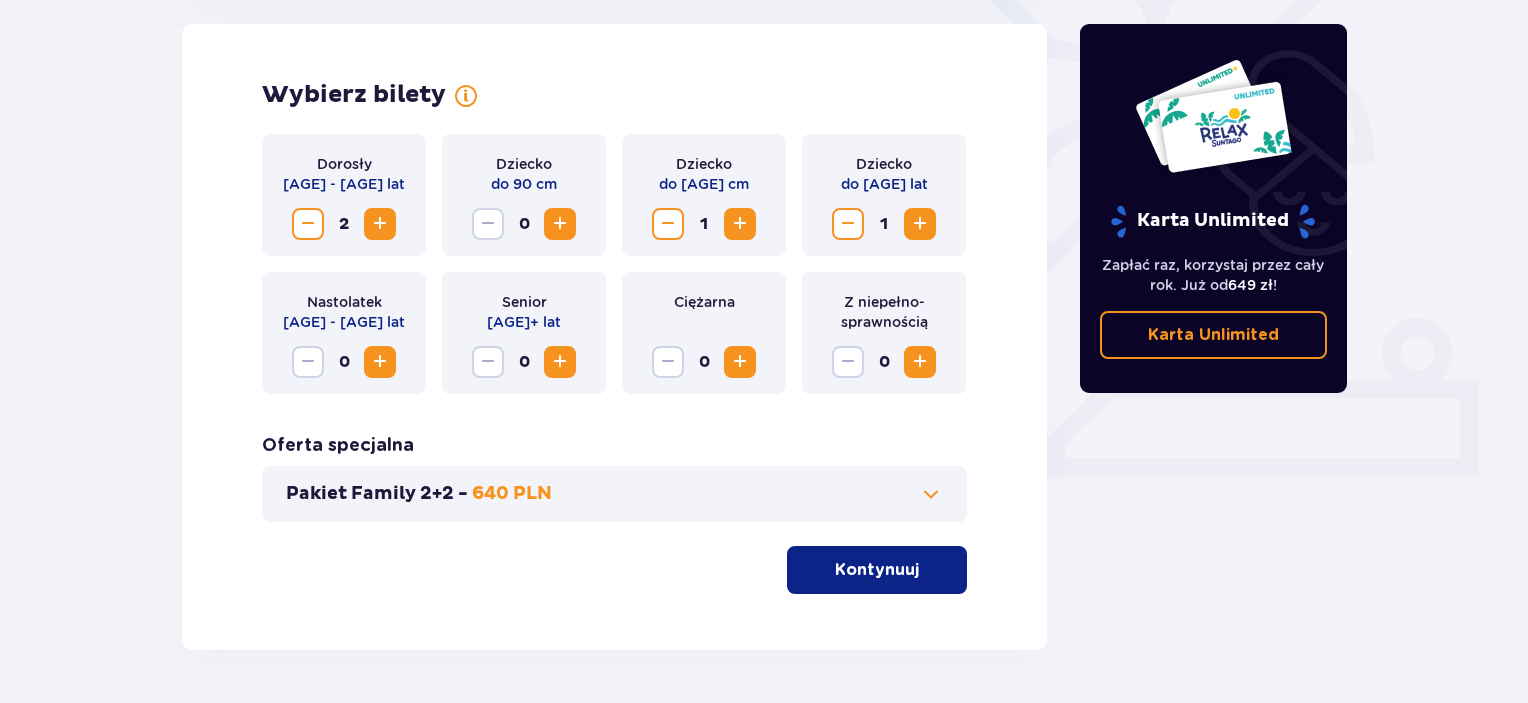 click at bounding box center (923, 570) 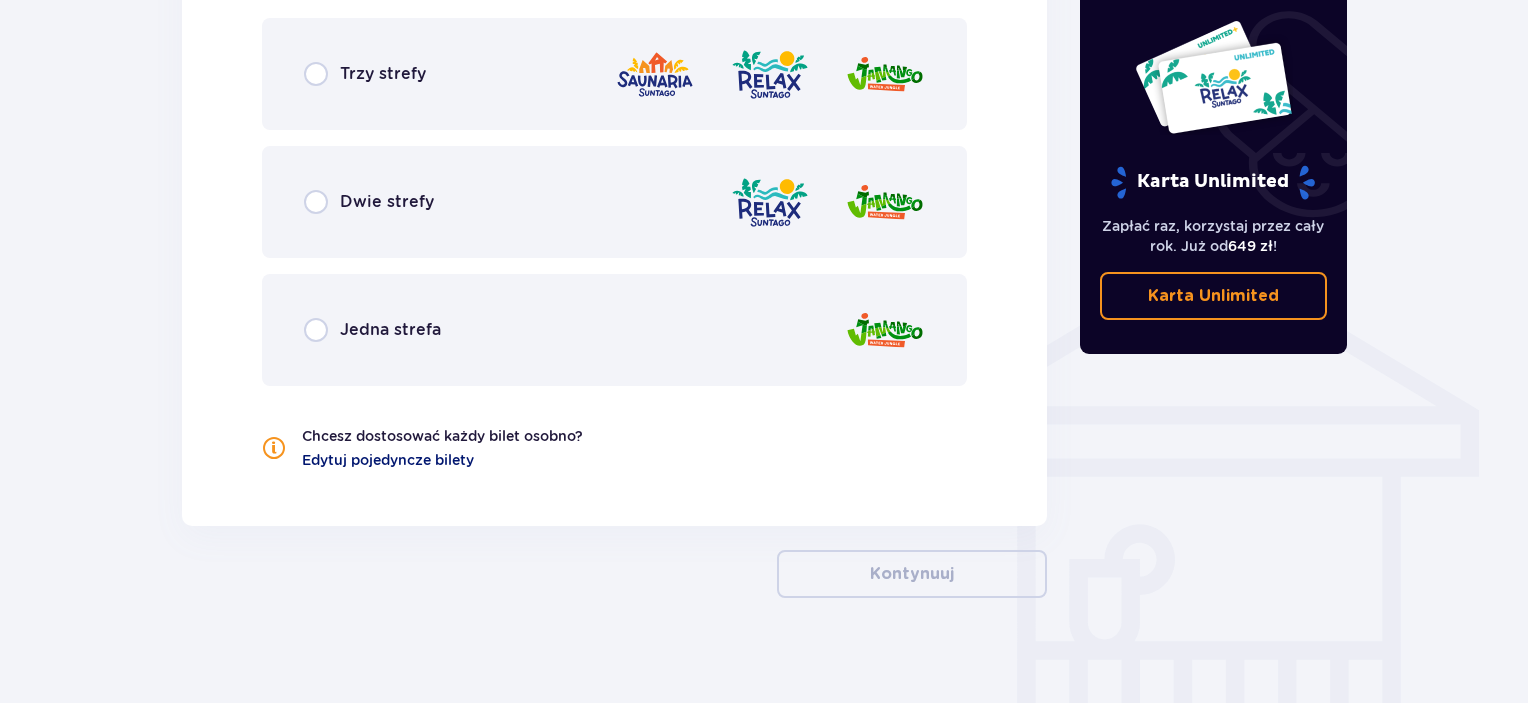 scroll, scrollTop: 1391, scrollLeft: 0, axis: vertical 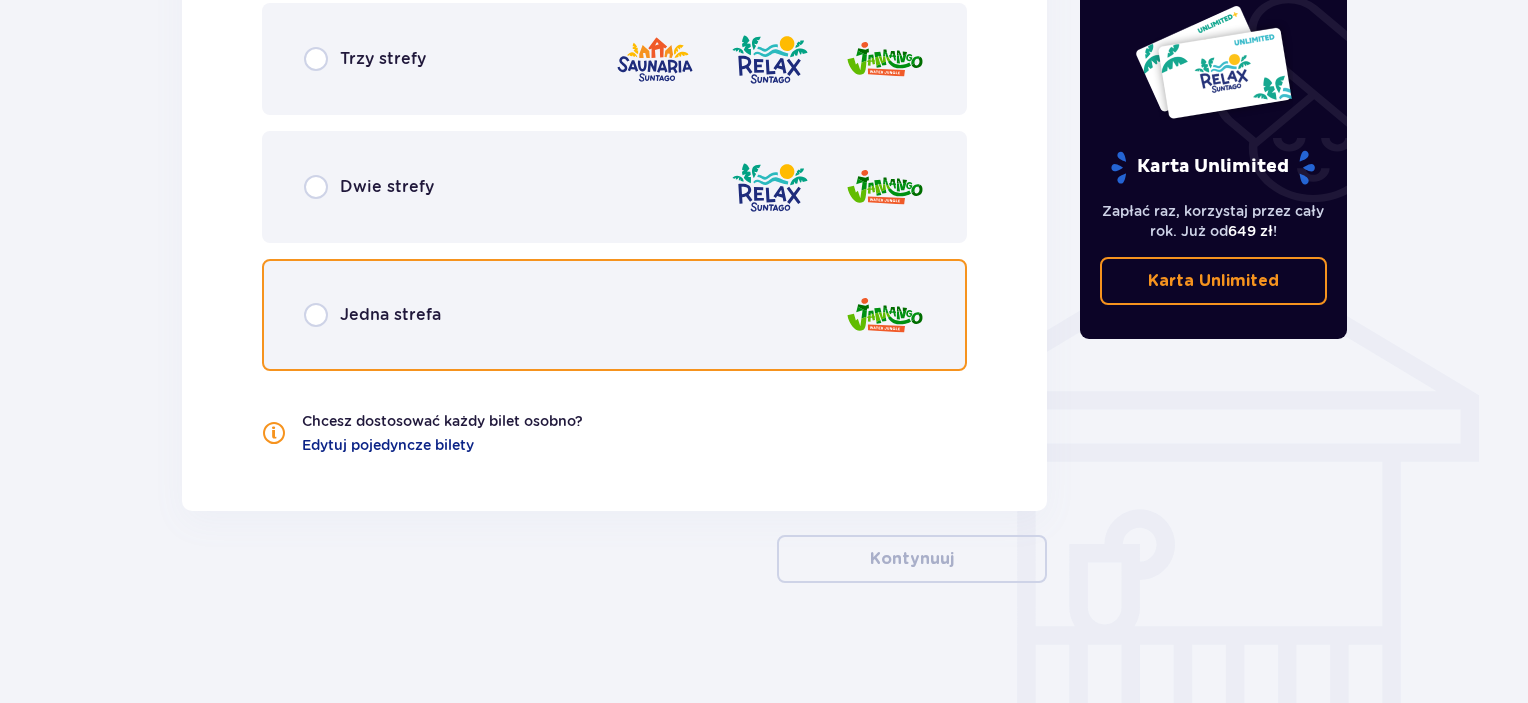 click at bounding box center [316, 315] 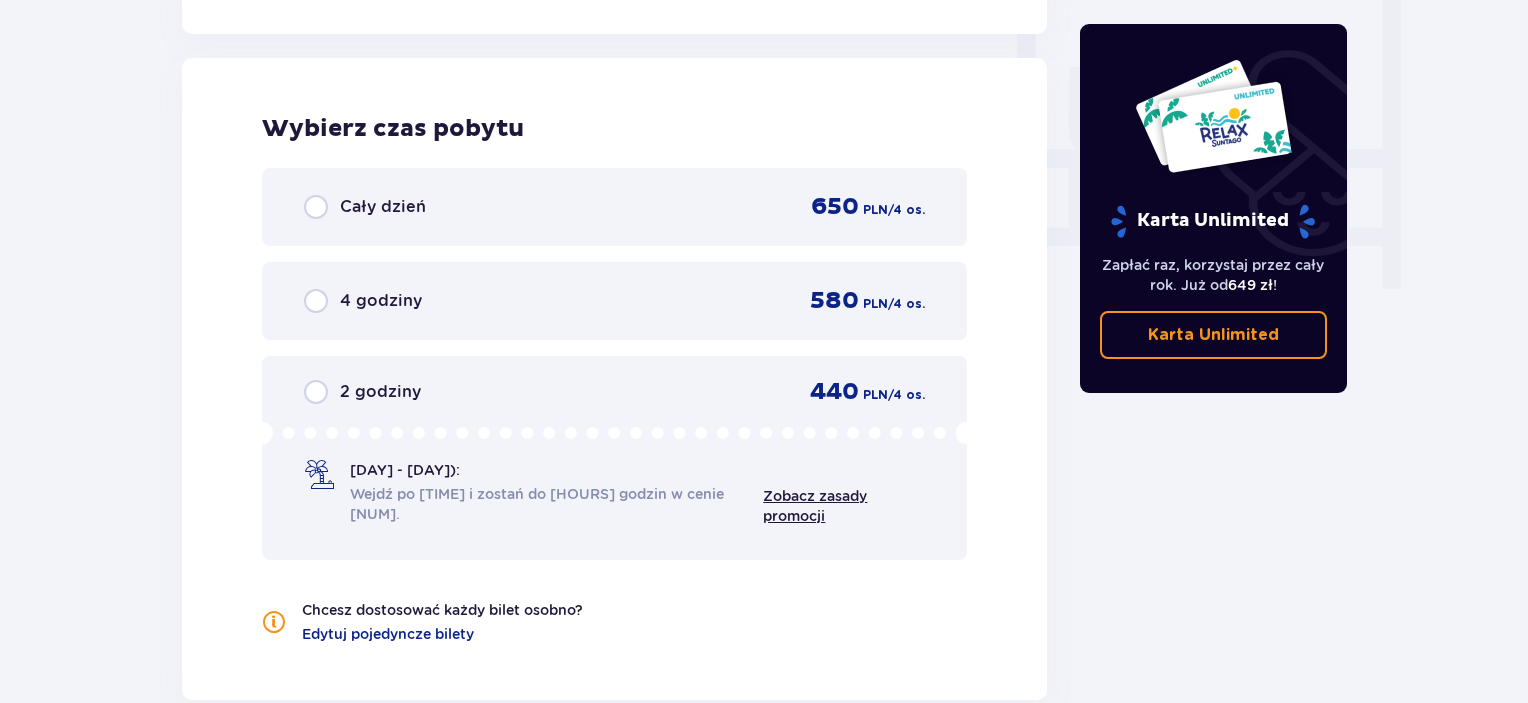 scroll, scrollTop: 1878, scrollLeft: 0, axis: vertical 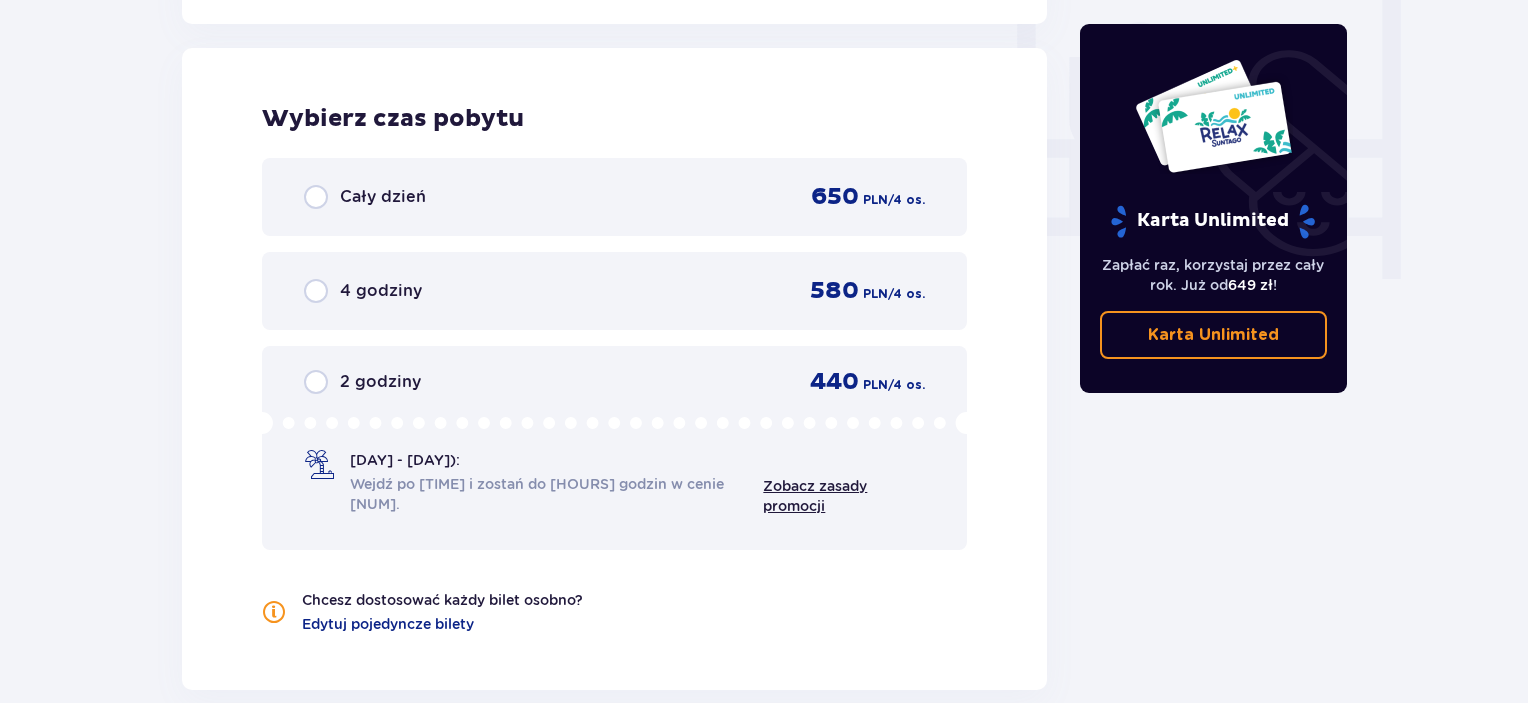 click on "Cały dzień 650 PLN / 4 os." at bounding box center (614, 197) 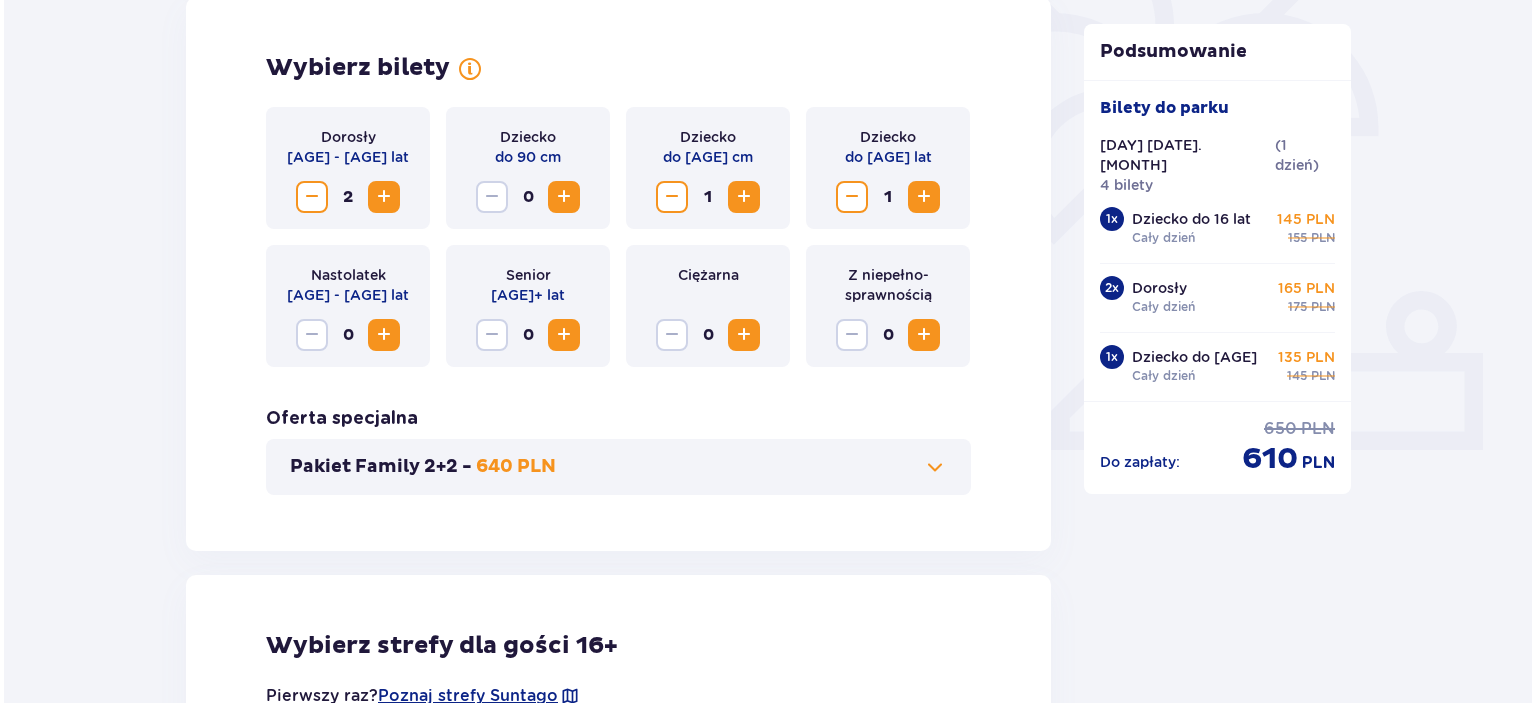 scroll, scrollTop: 346, scrollLeft: 0, axis: vertical 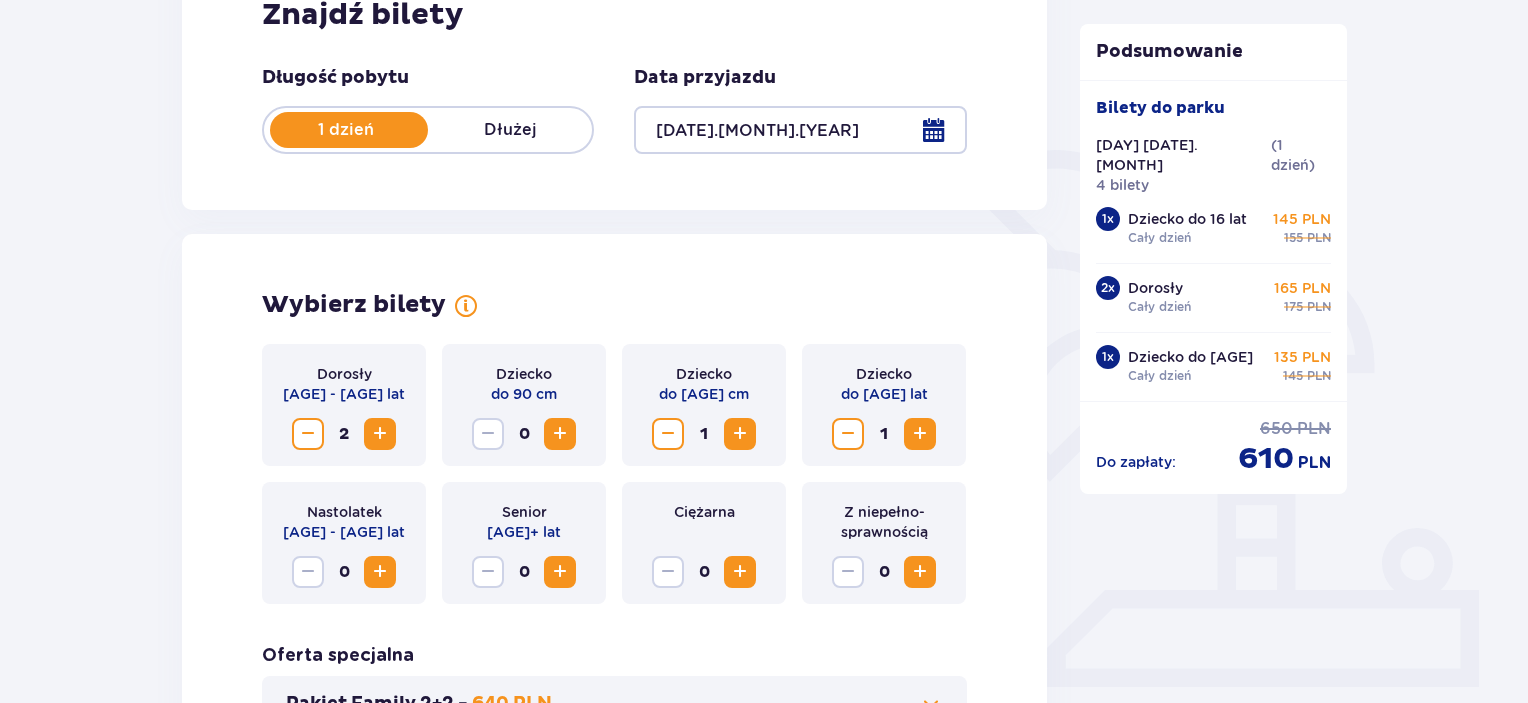 click at bounding box center (800, 130) 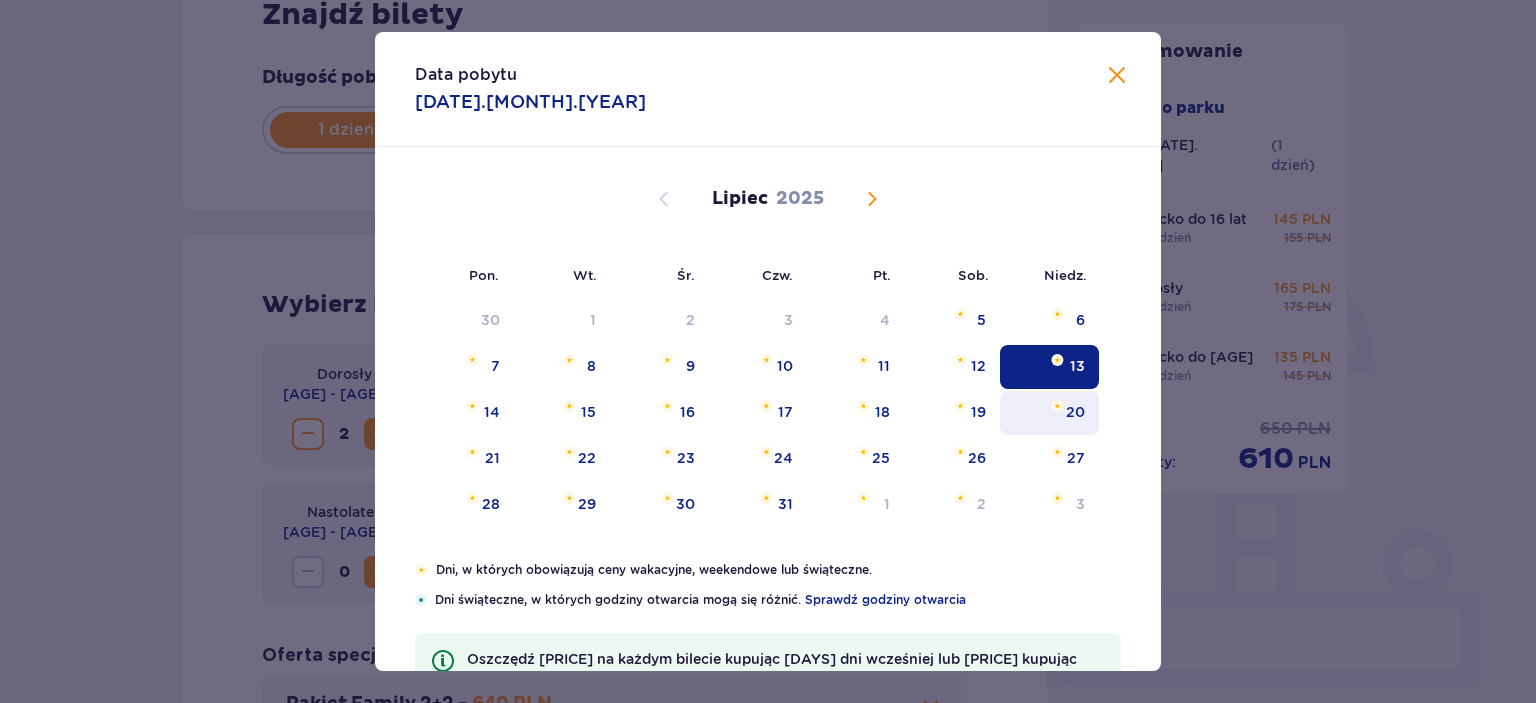 click on "20" at bounding box center (1049, 413) 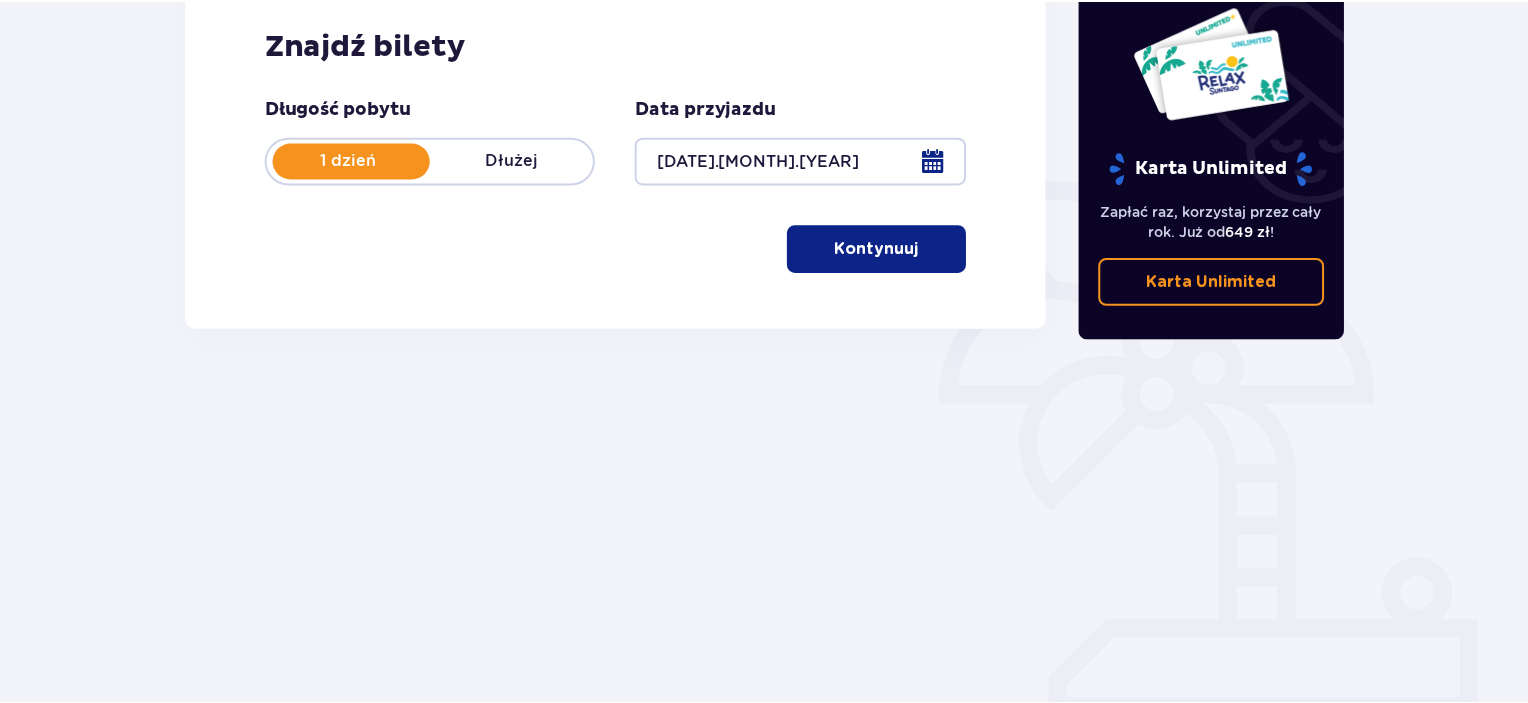 scroll, scrollTop: 84, scrollLeft: 0, axis: vertical 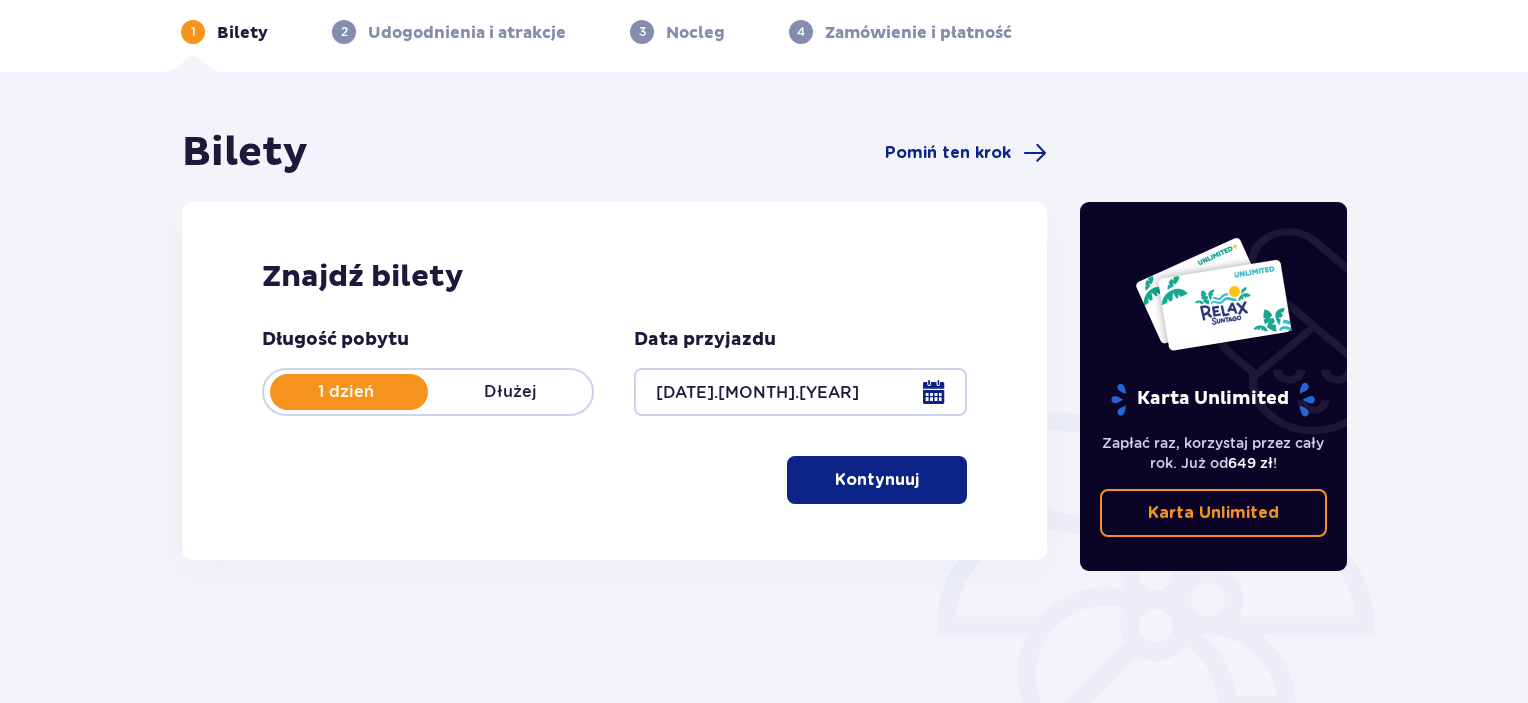 click on "Kontynuuj" at bounding box center (877, 480) 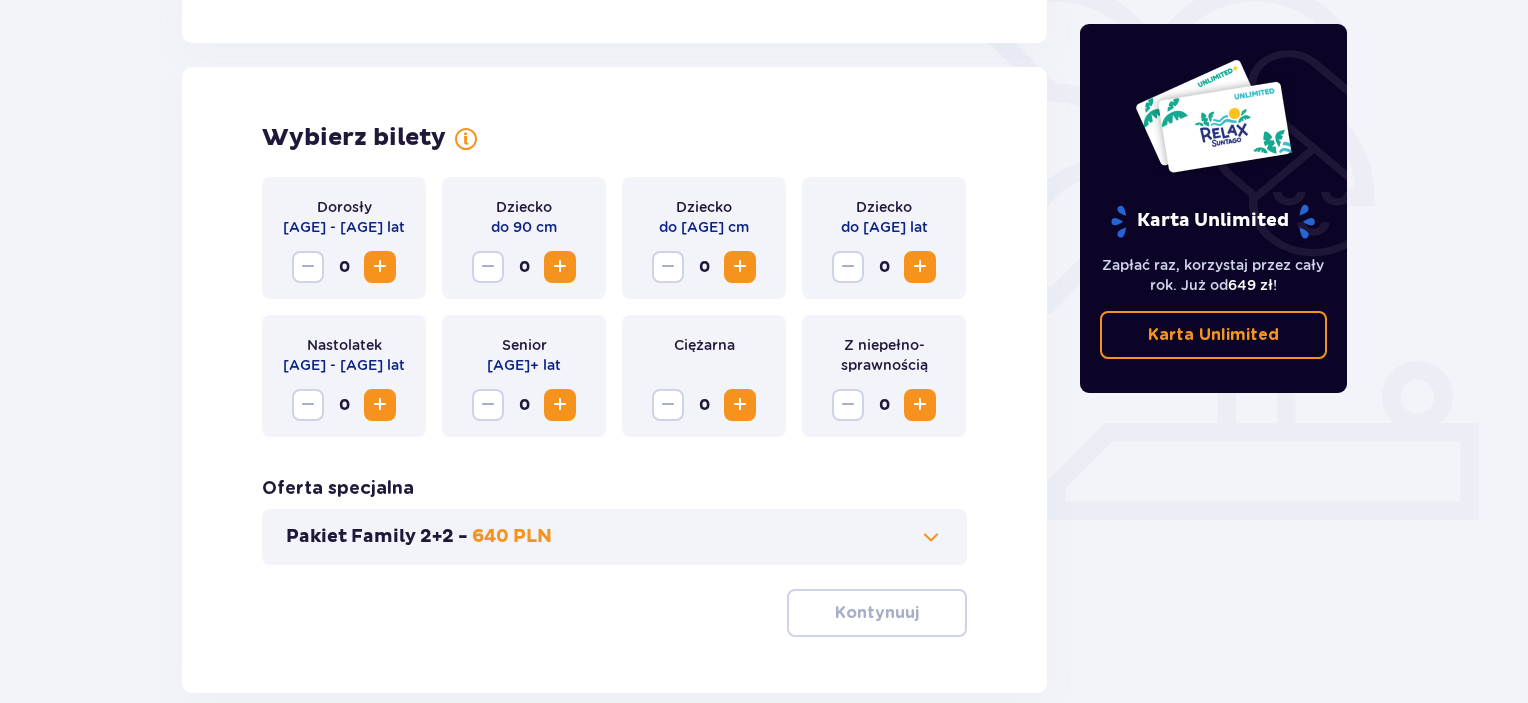 scroll, scrollTop: 556, scrollLeft: 0, axis: vertical 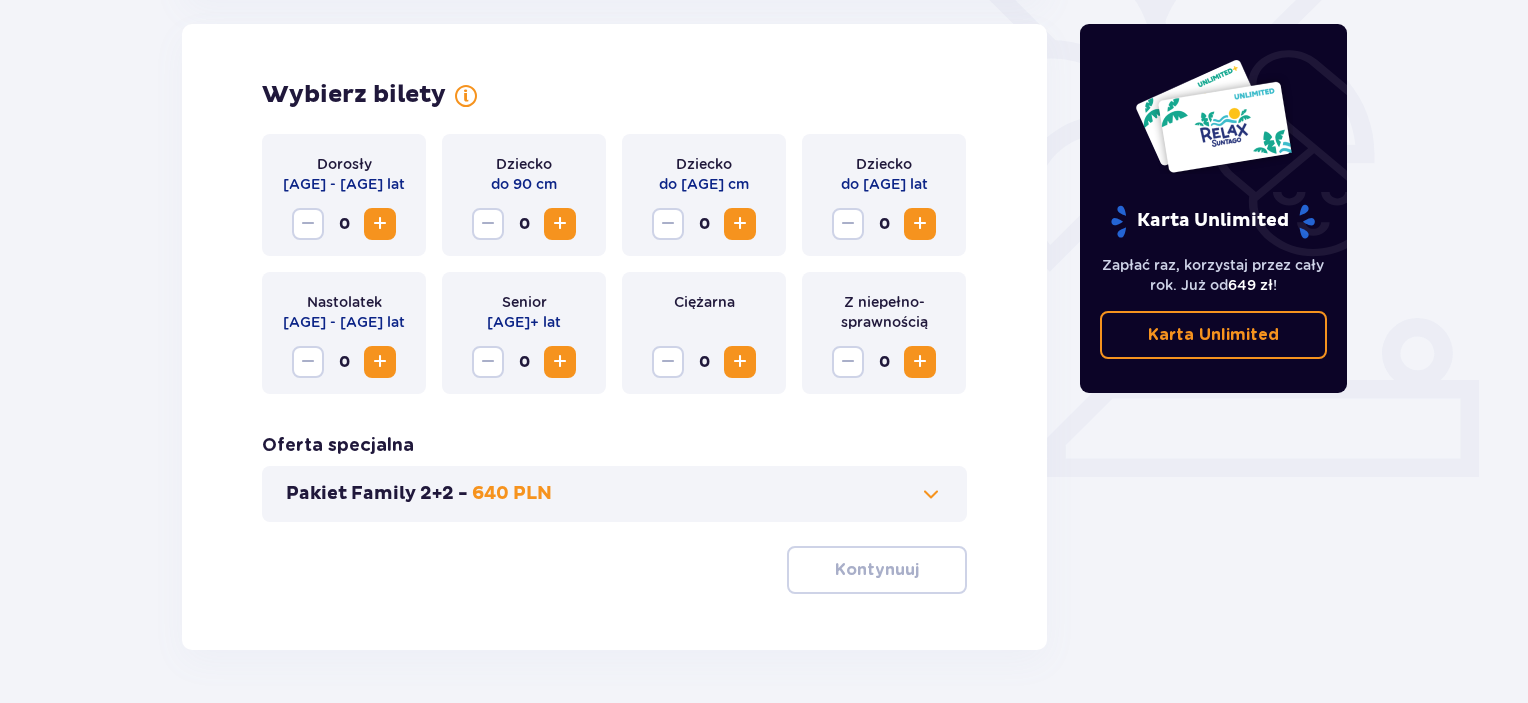 click at bounding box center (380, 224) 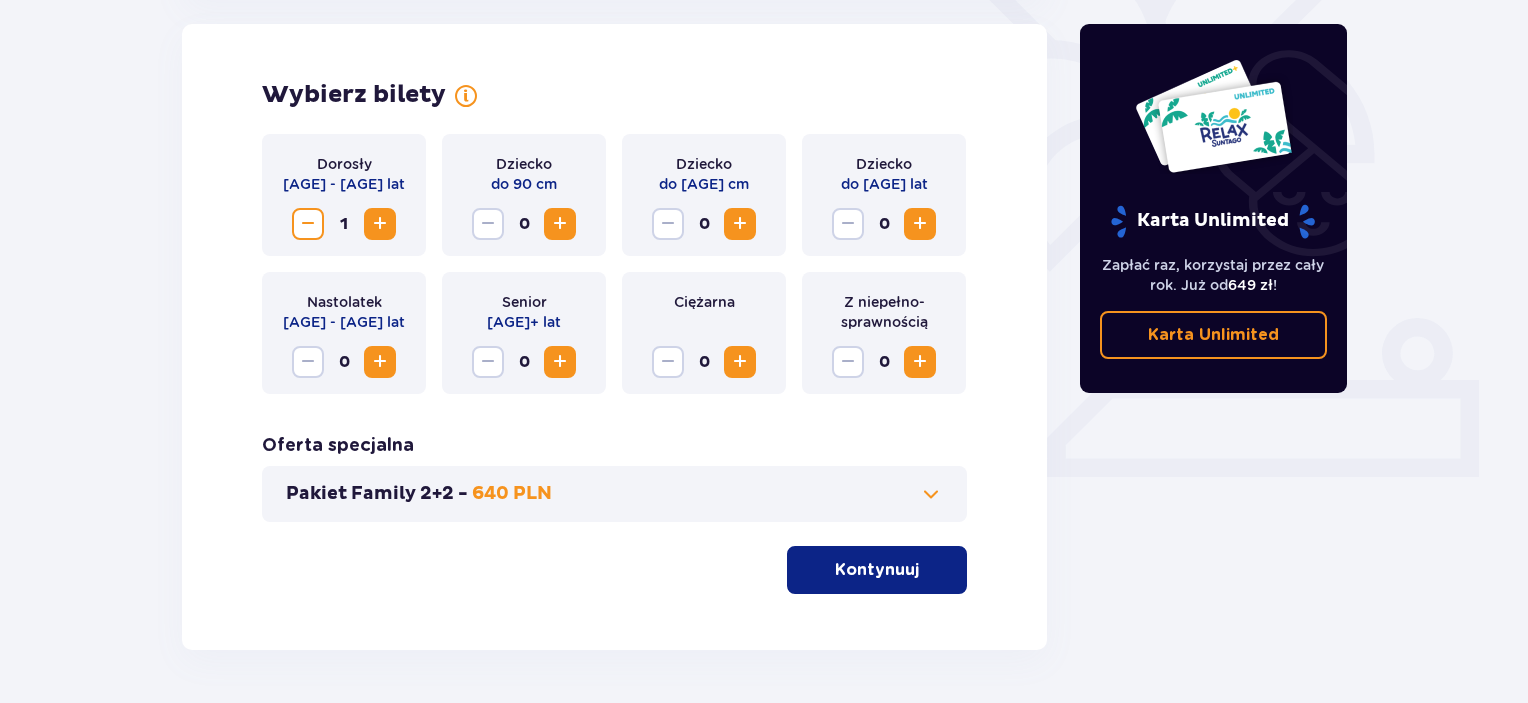 click at bounding box center (380, 224) 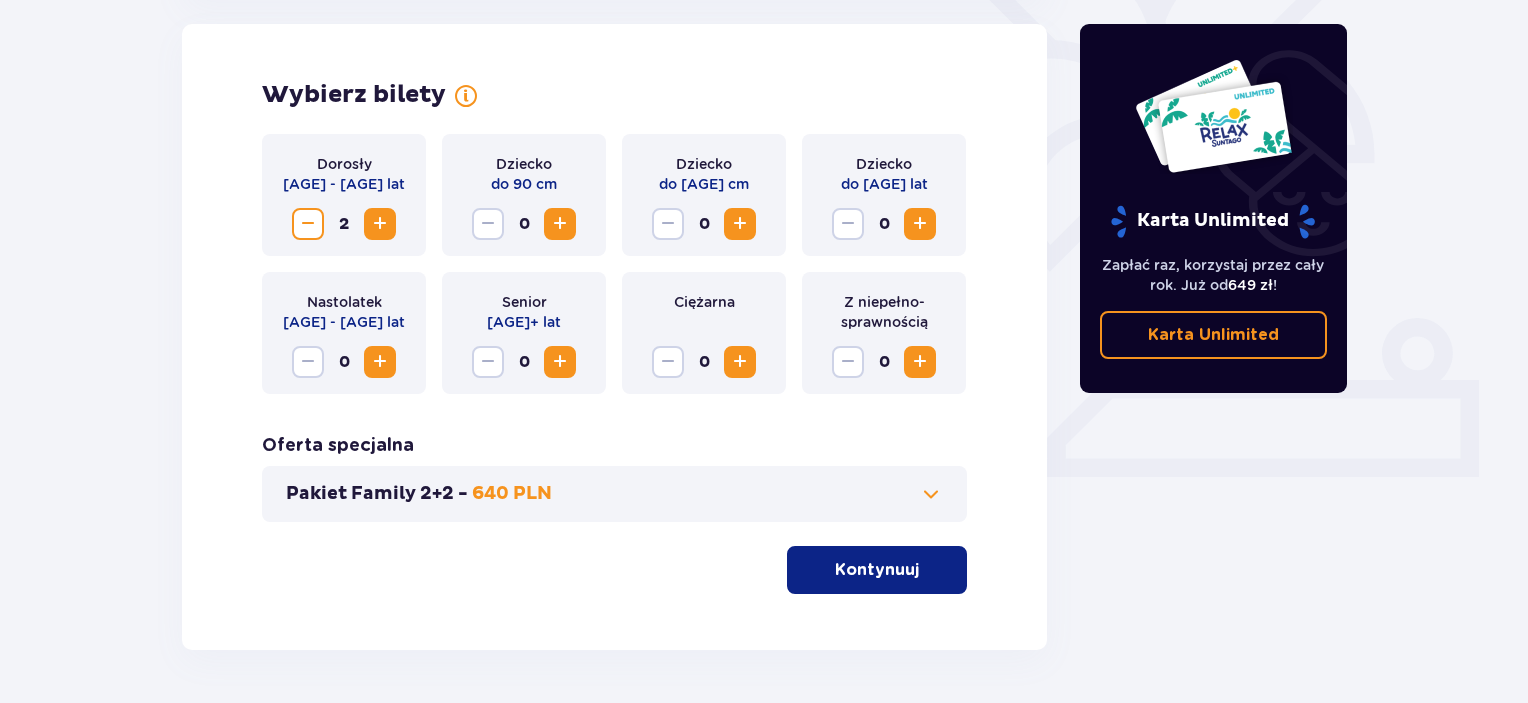 click at bounding box center [740, 224] 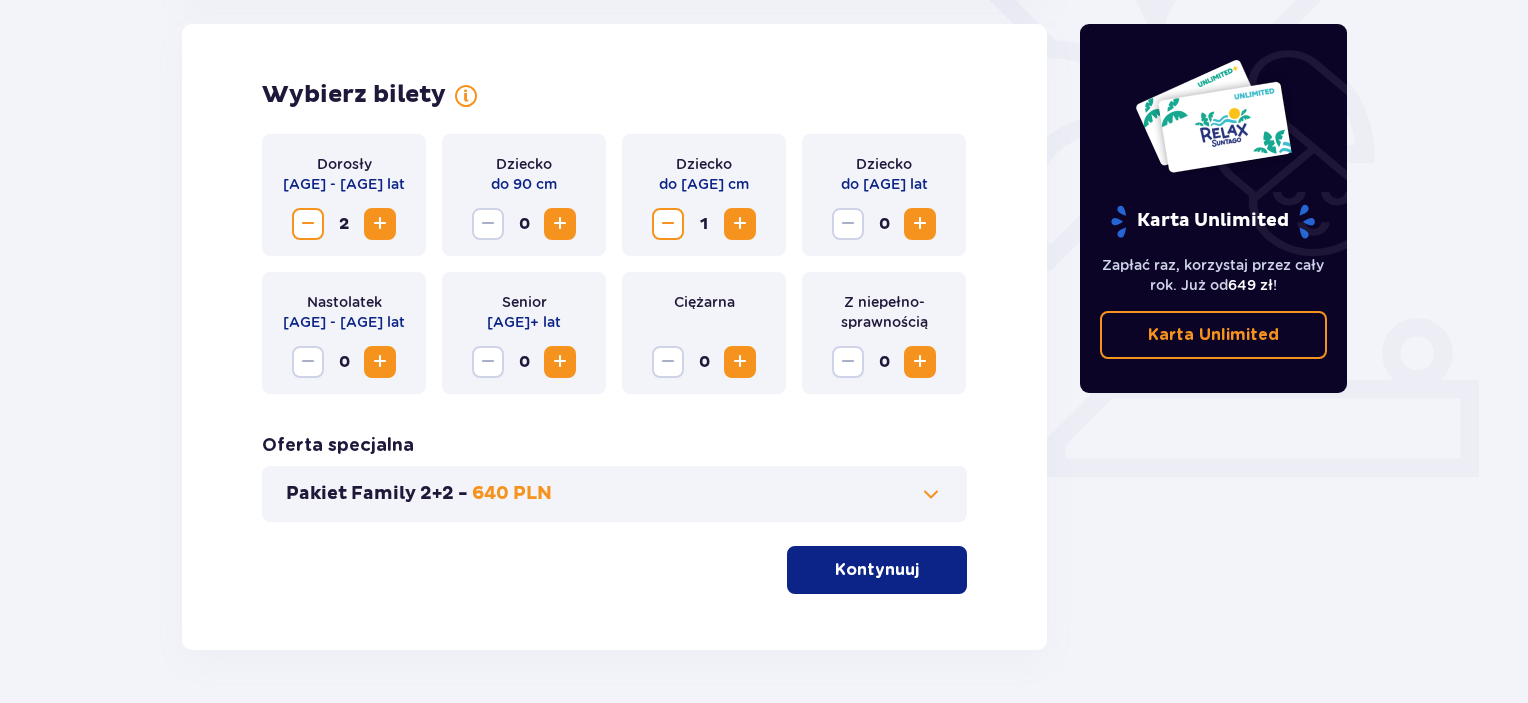 click at bounding box center [920, 224] 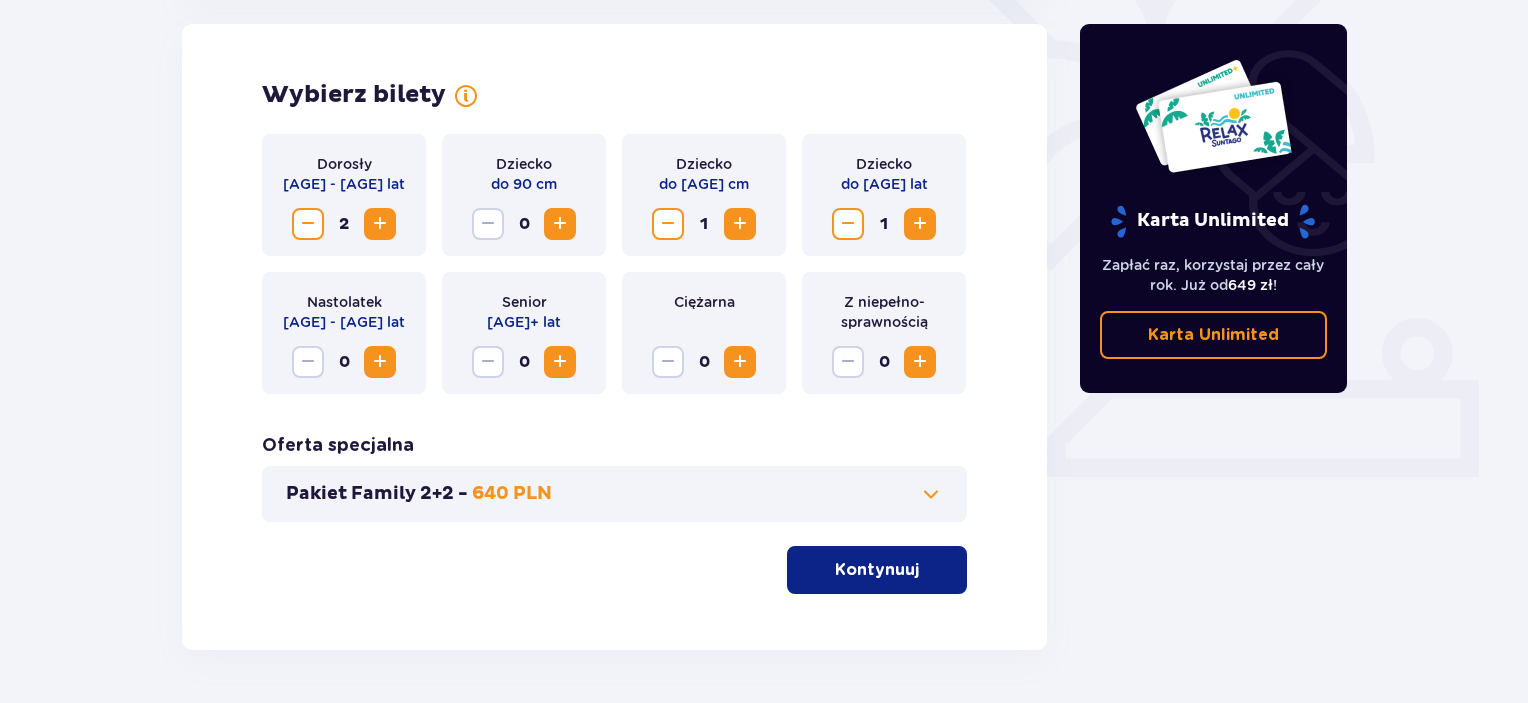click on "Kontynuuj" at bounding box center (877, 570) 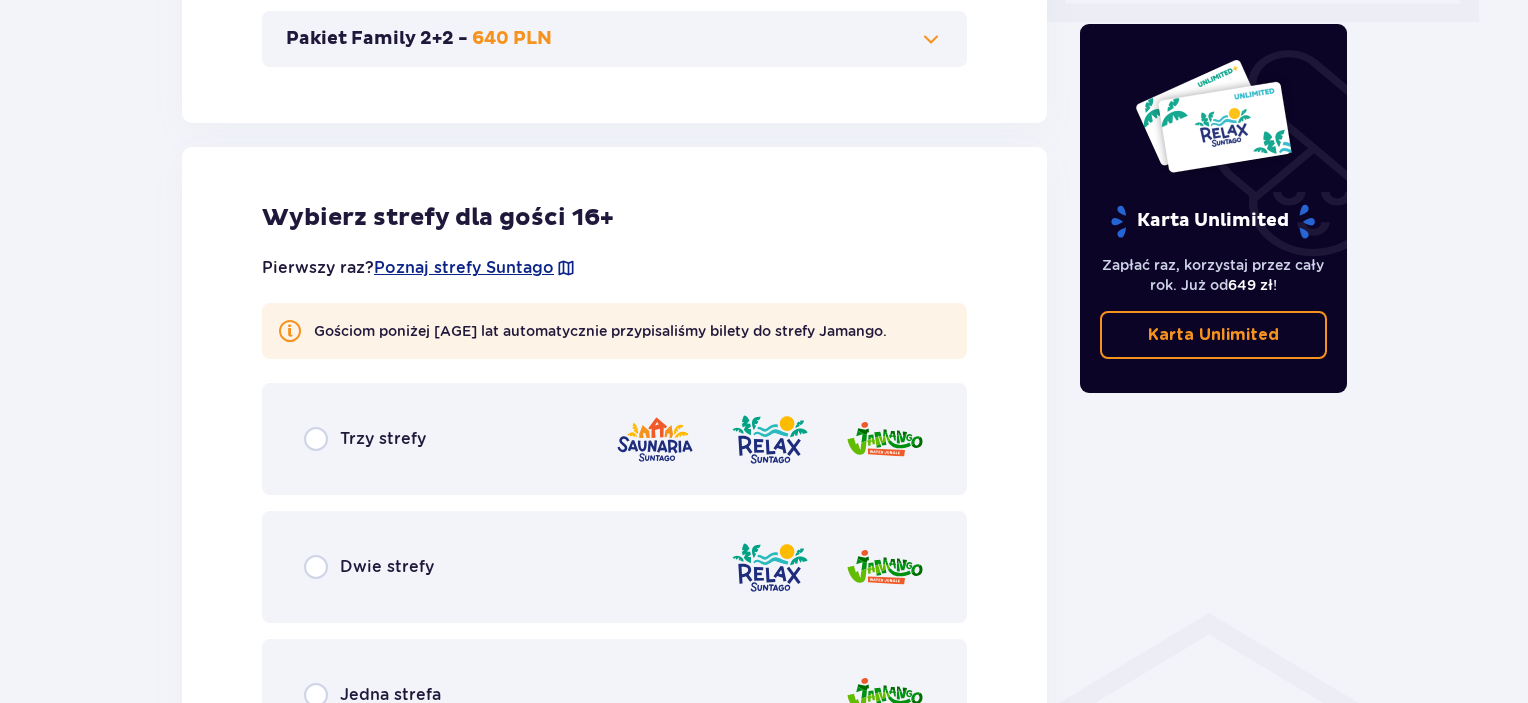 scroll, scrollTop: 1391, scrollLeft: 0, axis: vertical 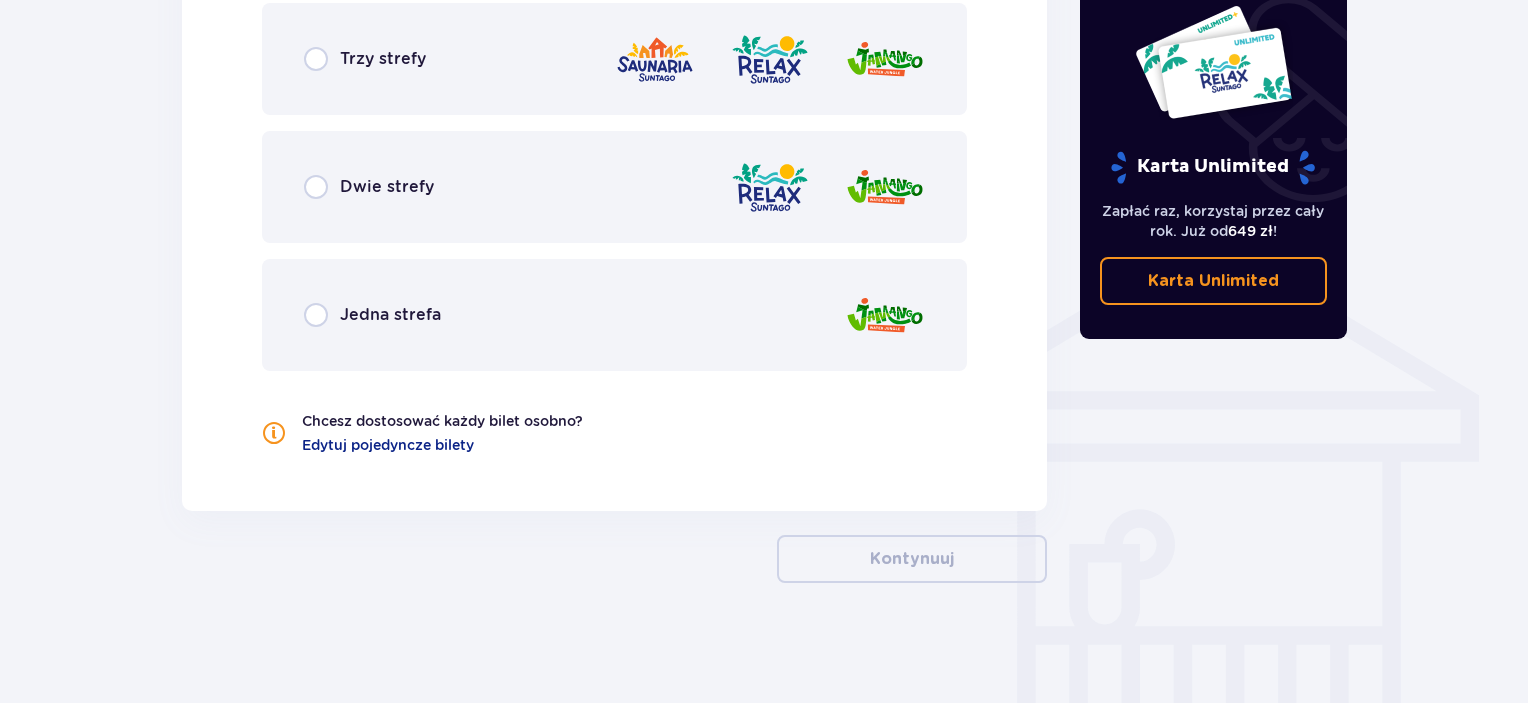 click on "Jedna strefa" at bounding box center (372, 315) 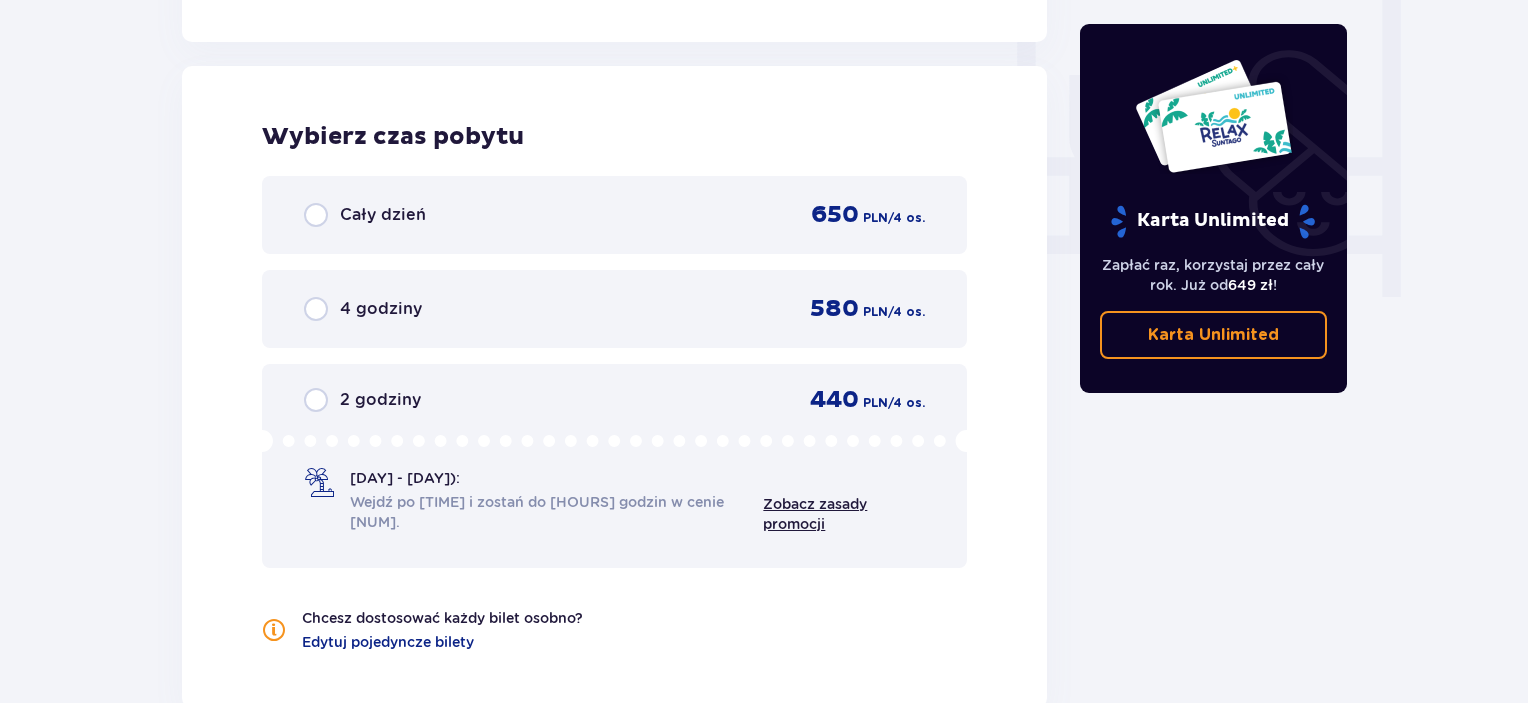 scroll, scrollTop: 1878, scrollLeft: 0, axis: vertical 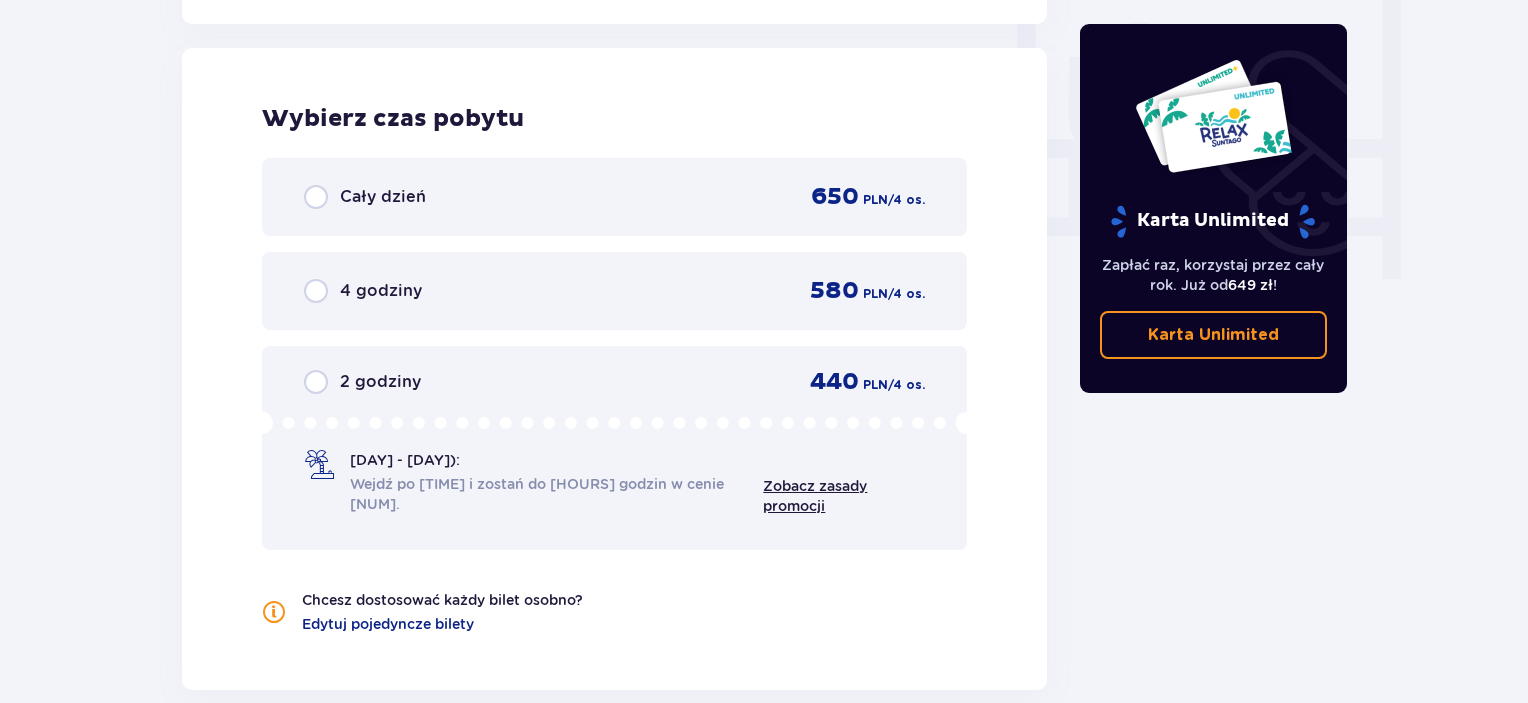click on "Cały dzień 650 PLN / 4 os." at bounding box center (614, 197) 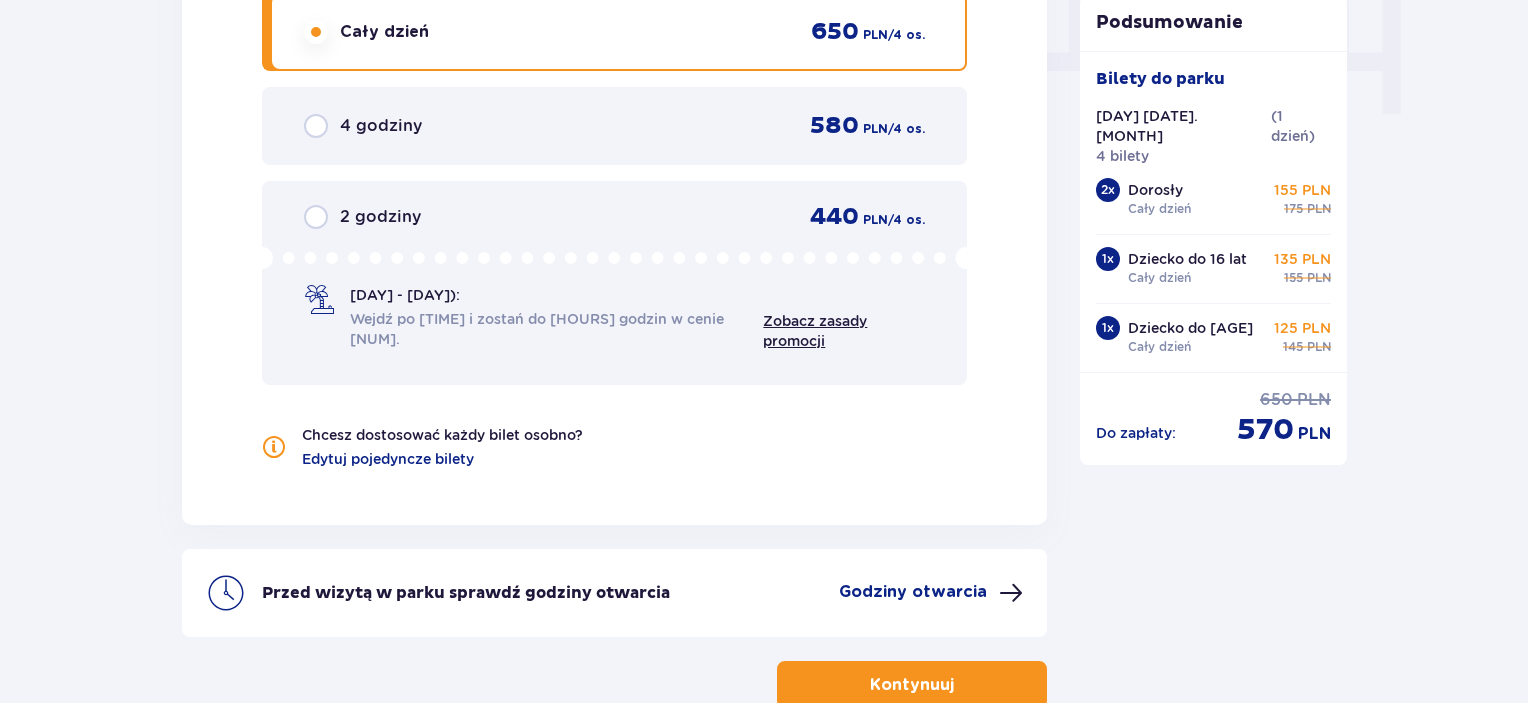 scroll, scrollTop: 2046, scrollLeft: 0, axis: vertical 